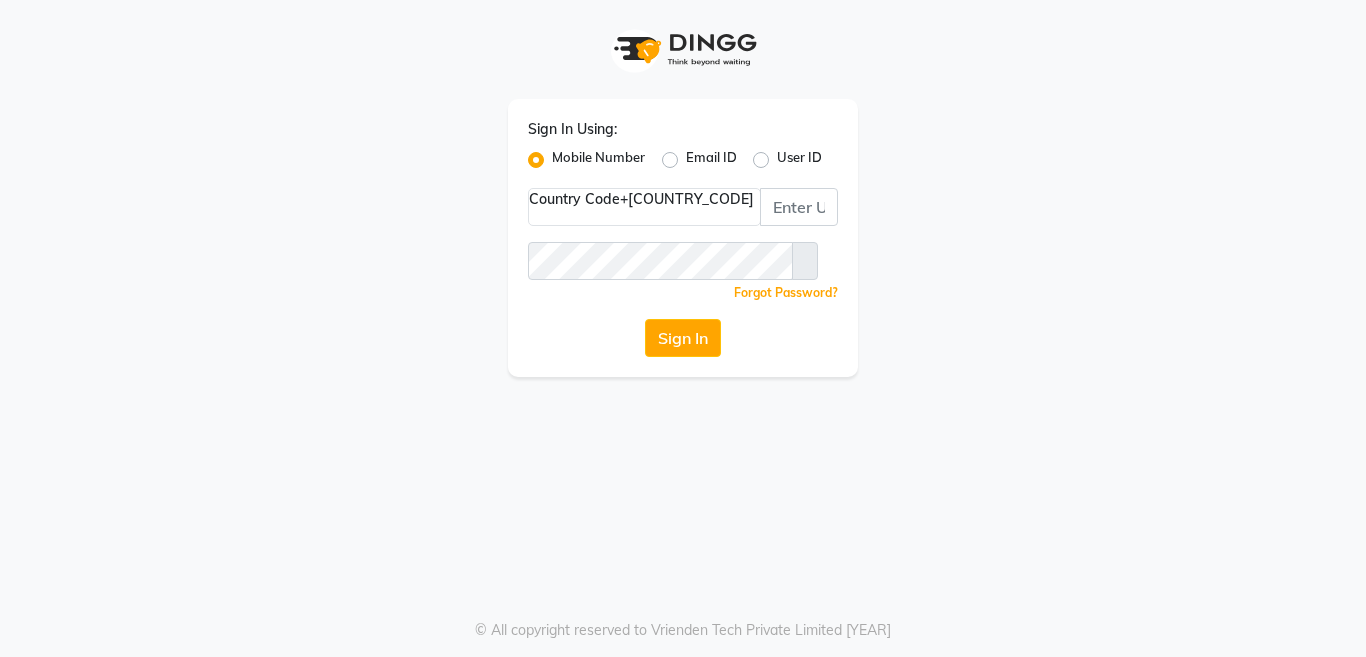scroll, scrollTop: 0, scrollLeft: 0, axis: both 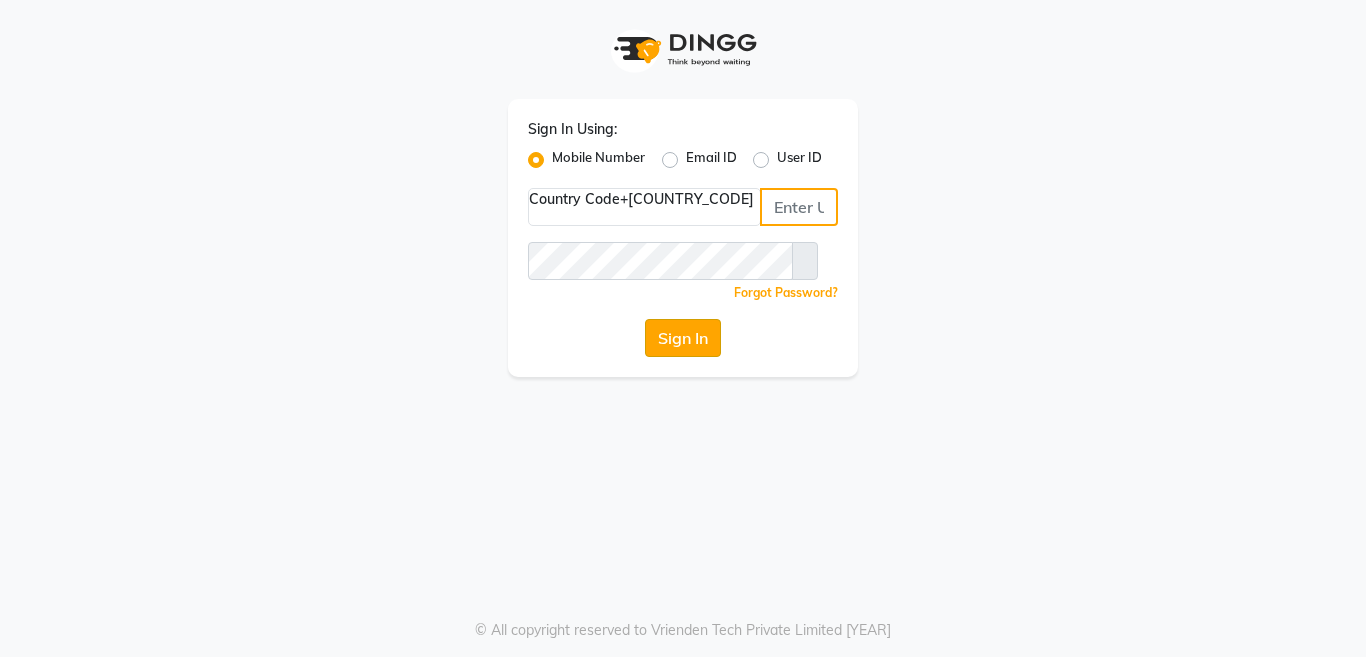 type on "[PHONE]" 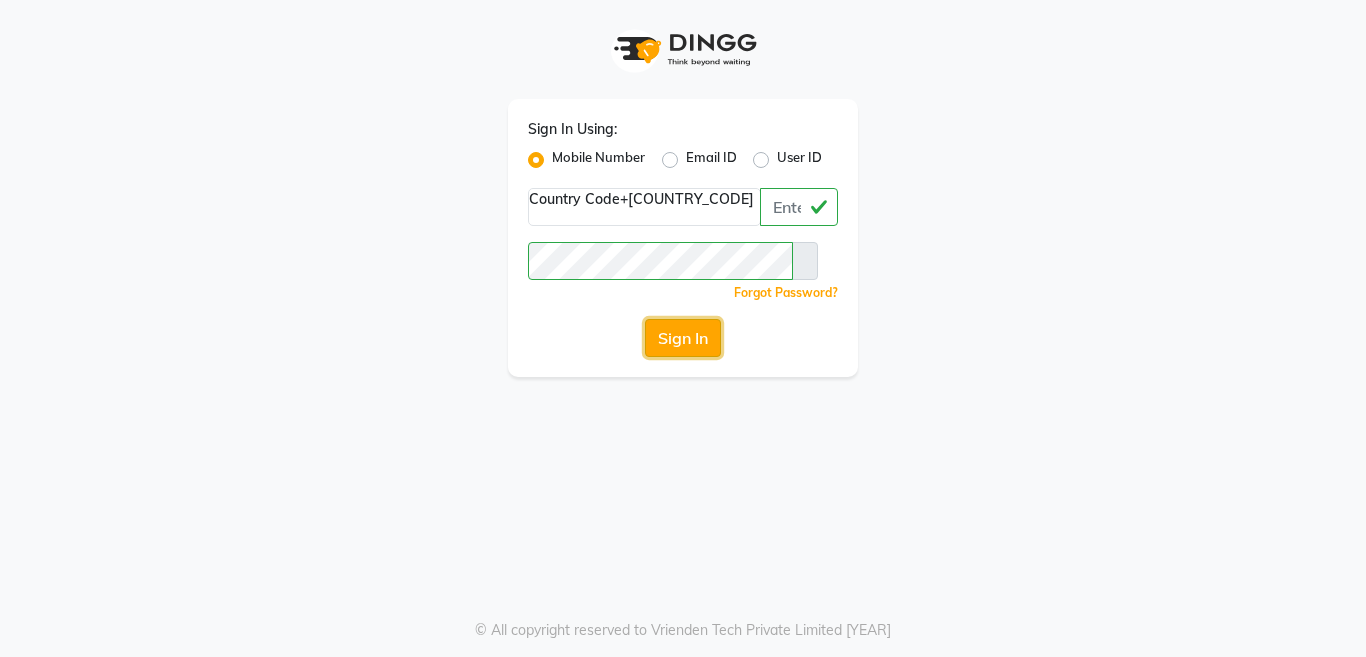 click on "Sign In" at bounding box center (683, 338) 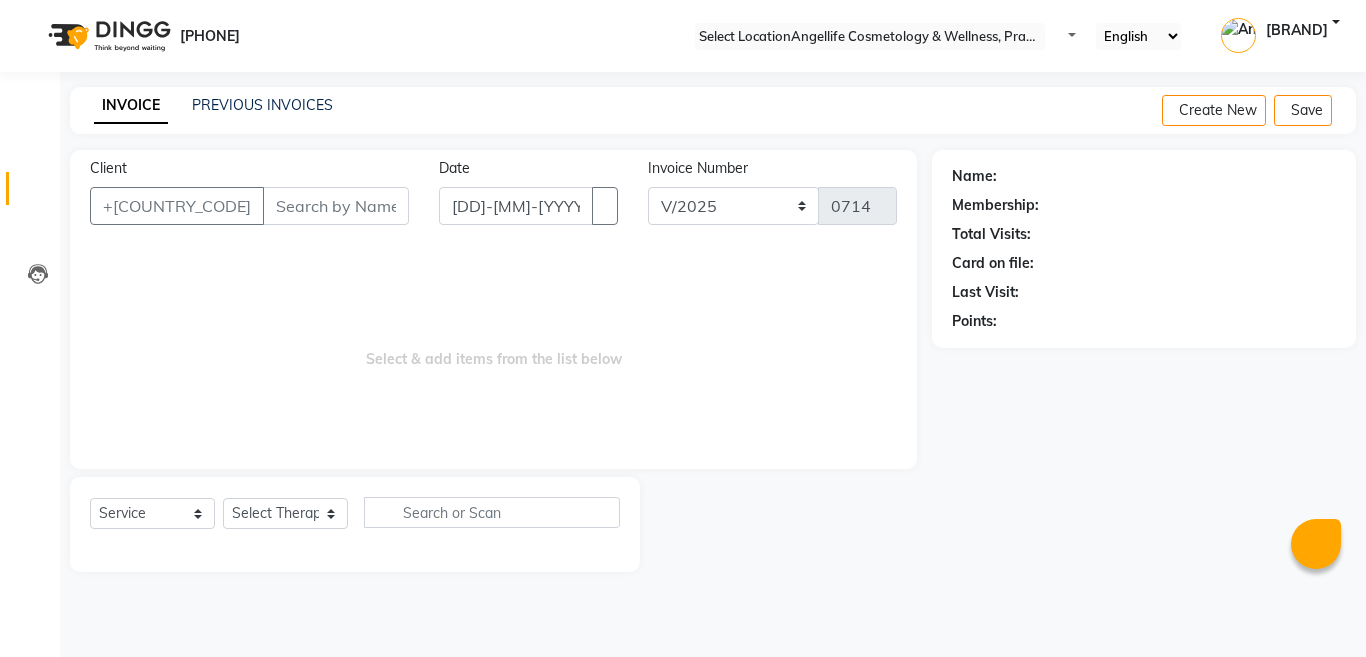 click on "Client" at bounding box center [336, 206] 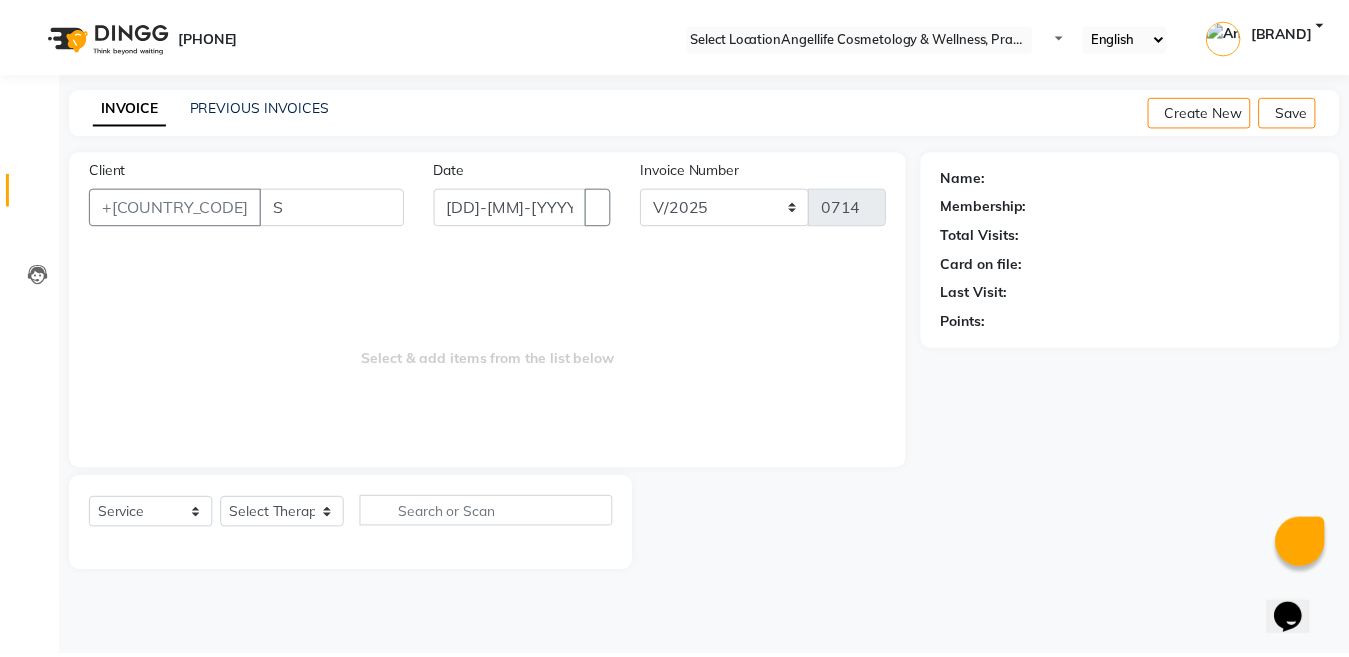 scroll, scrollTop: 0, scrollLeft: 0, axis: both 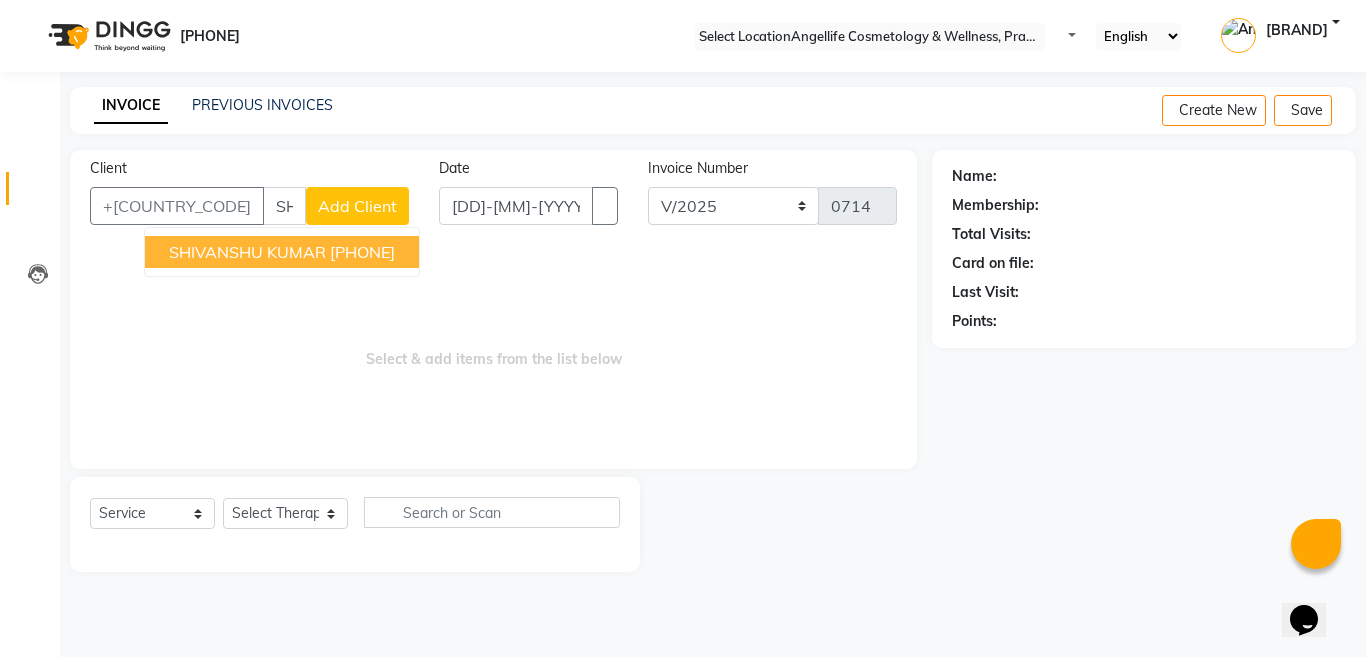 click on "SHIVANSHU KUMAR" at bounding box center (247, 252) 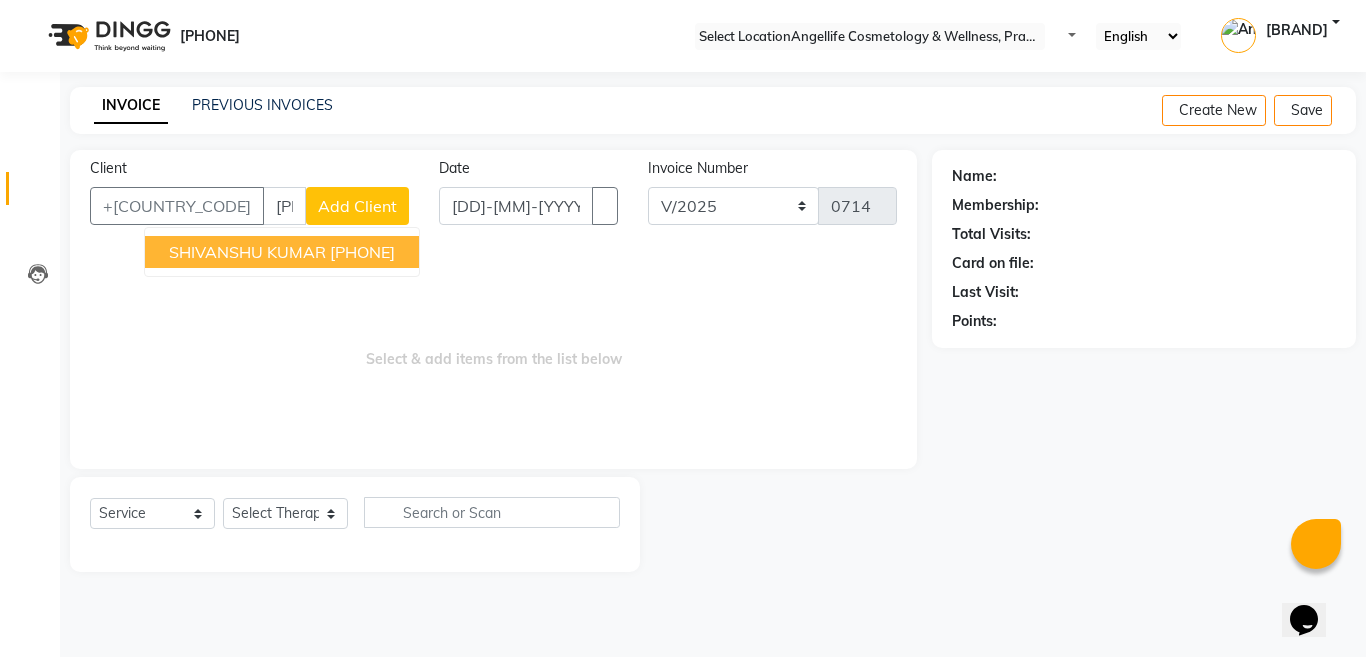 type on "[PHONE]" 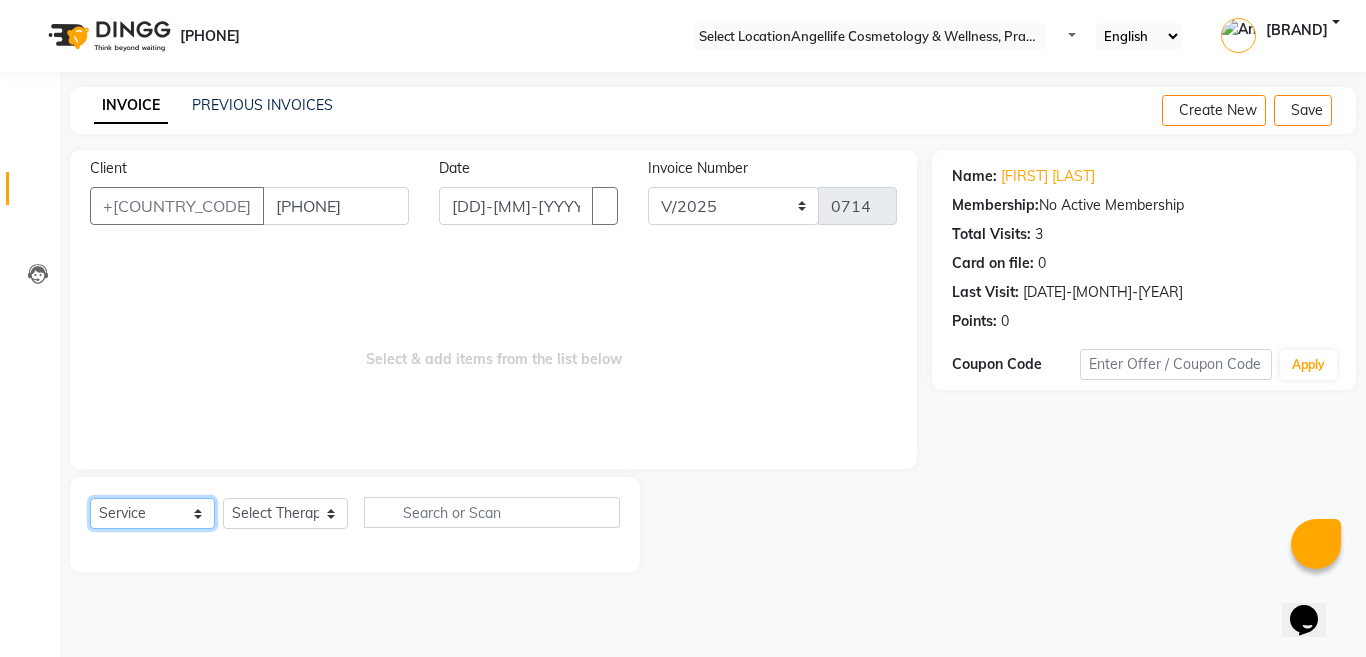 click on "Select Service Product Membership Package Voucher Prepaid Gift Card" at bounding box center [152, 513] 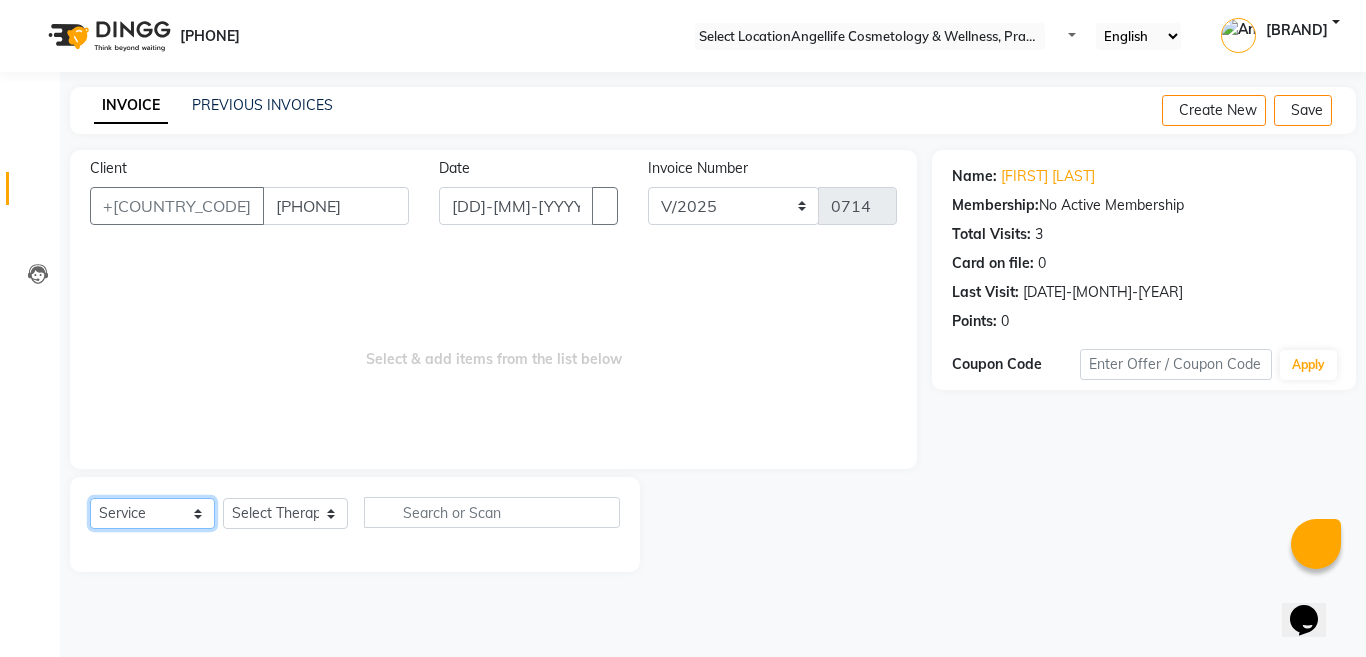 select on "product" 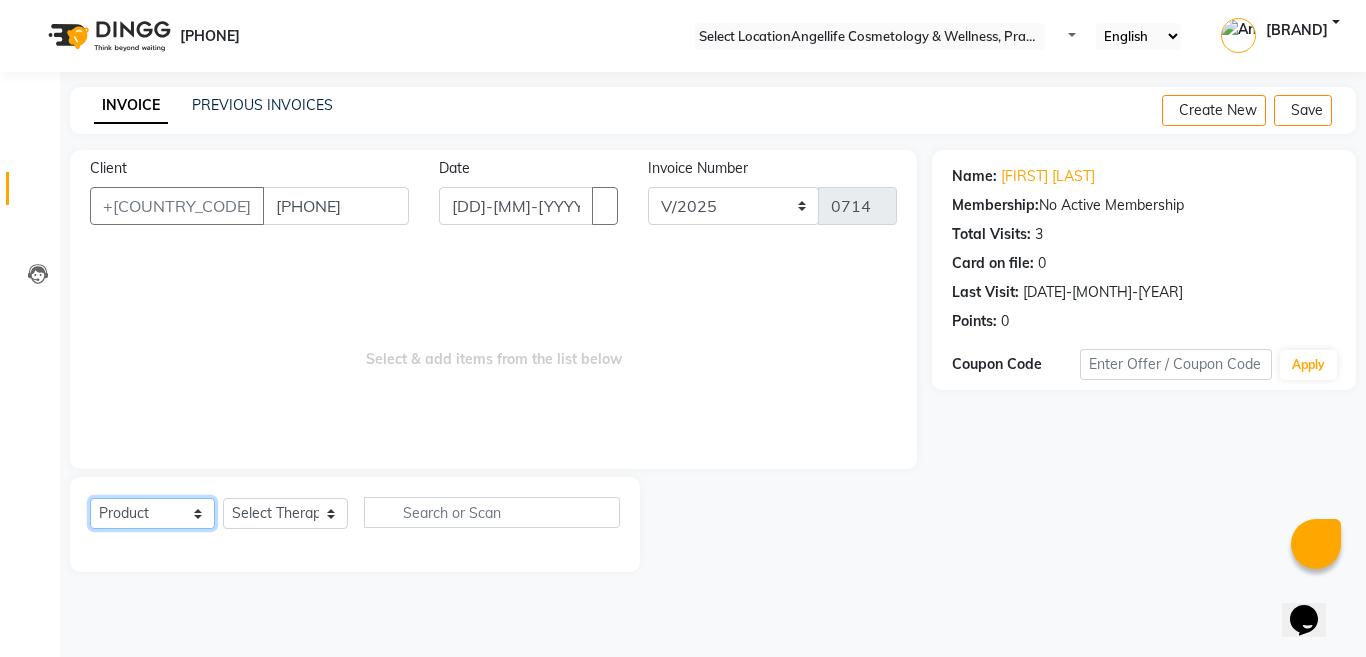 click on "Select Service Product Membership Package Voucher Prepaid Gift Card" at bounding box center (152, 513) 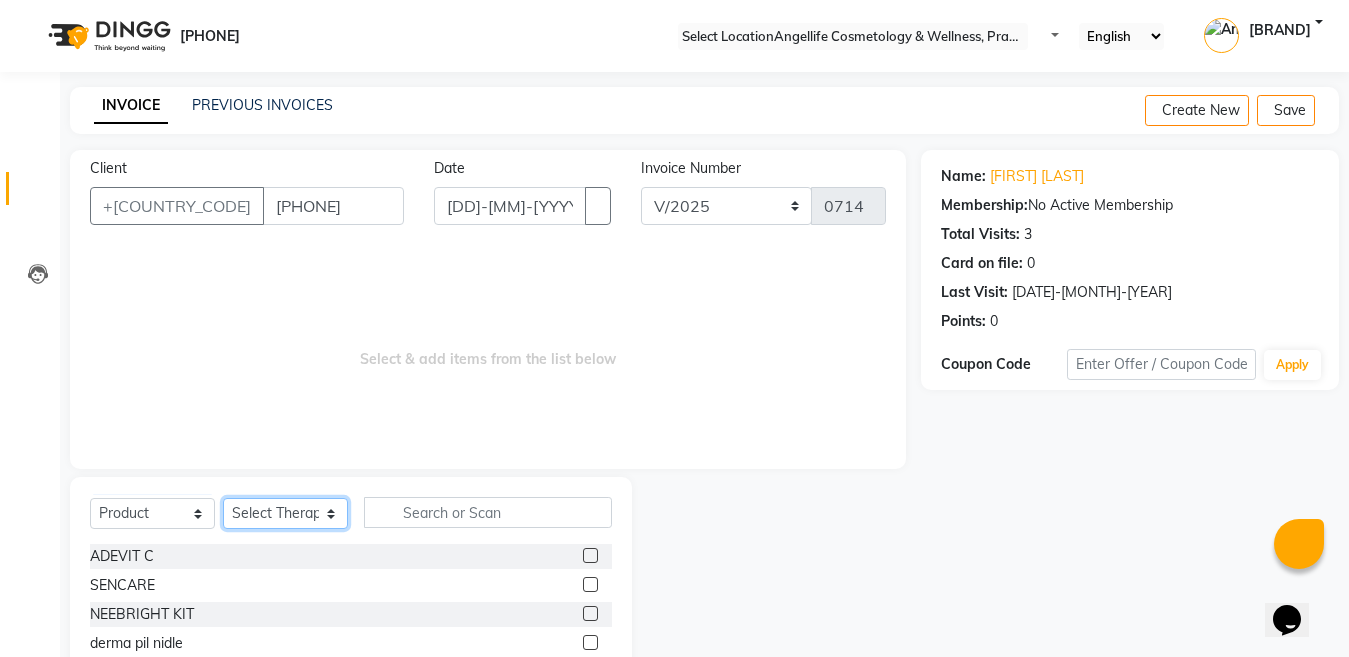 click on "Select Therapist Angel Life AngelLife Lucknow DR [LAST] [LAST] [LAST] [LAST] [LAST] [LAST] [LAST]" at bounding box center [285, 513] 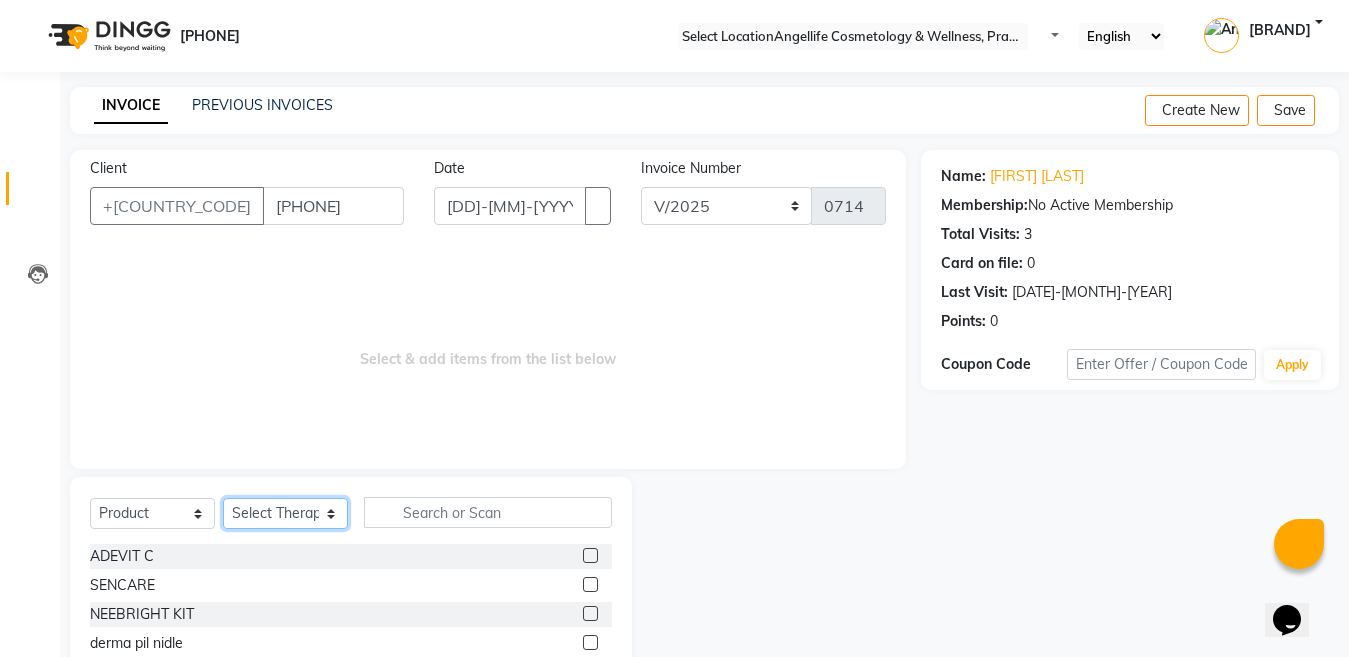 select on "[NUMBER]" 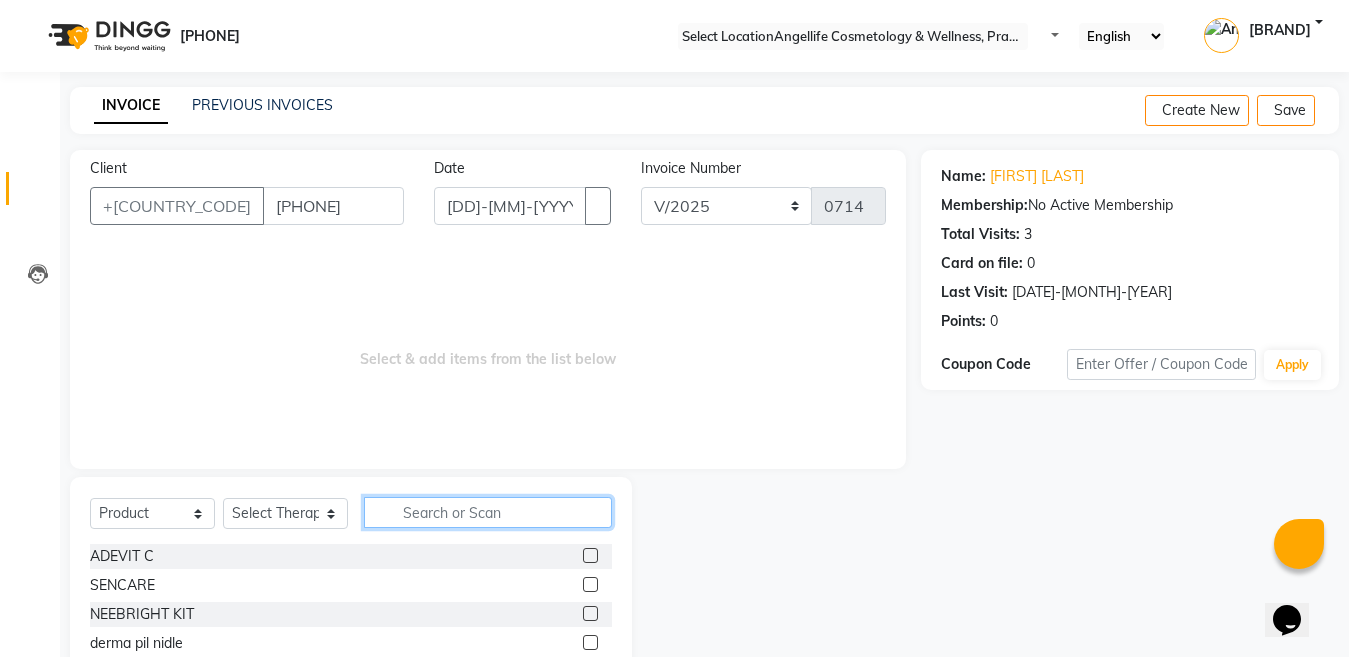 click at bounding box center (488, 512) 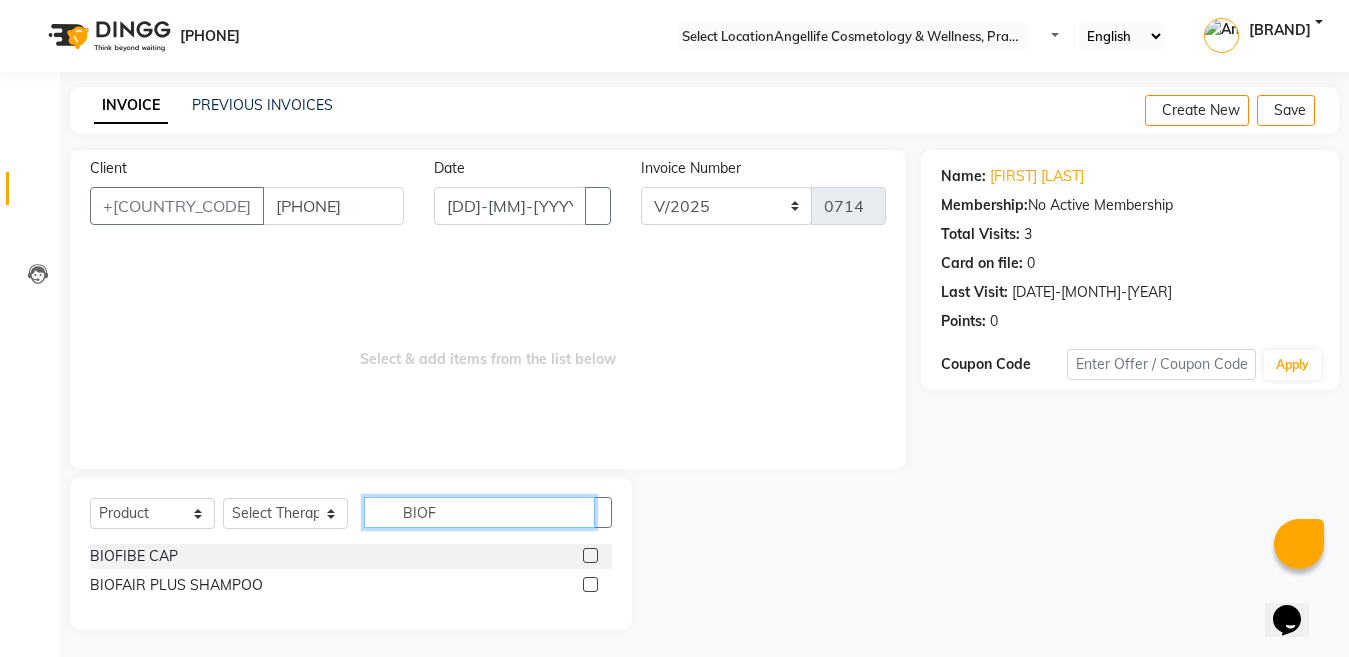type on "BIOF" 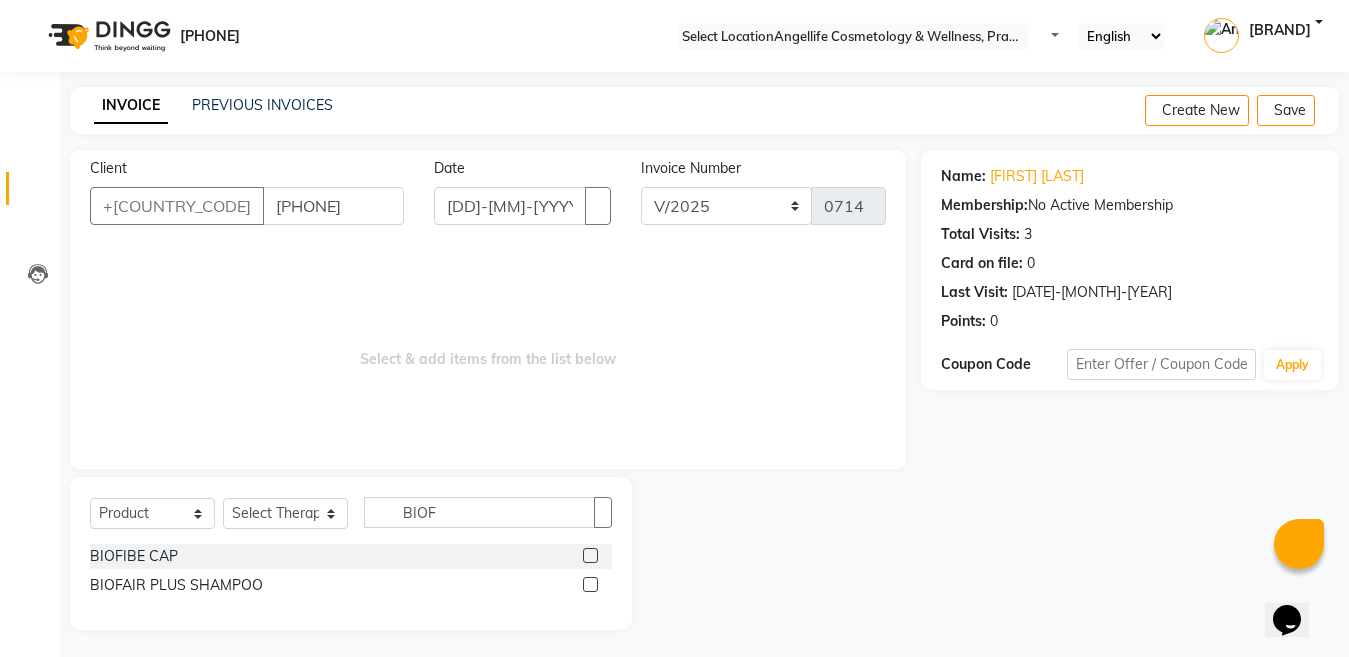 click at bounding box center (590, 584) 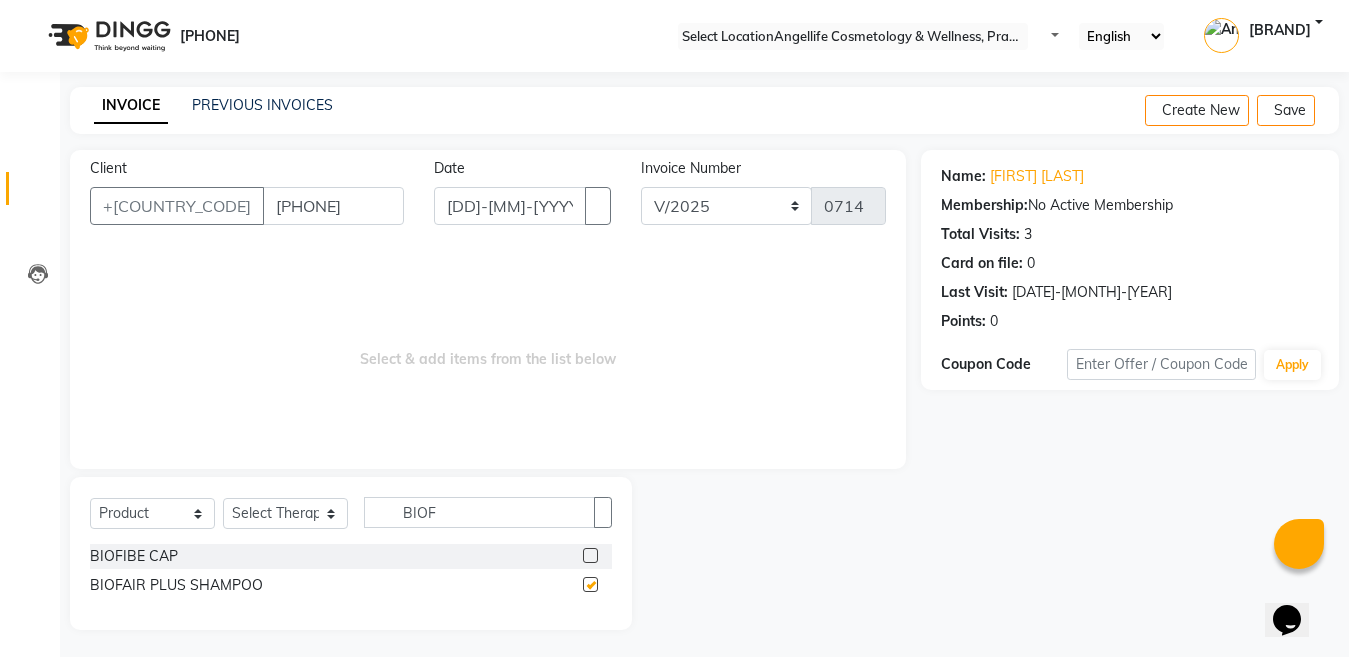 click at bounding box center [590, 584] 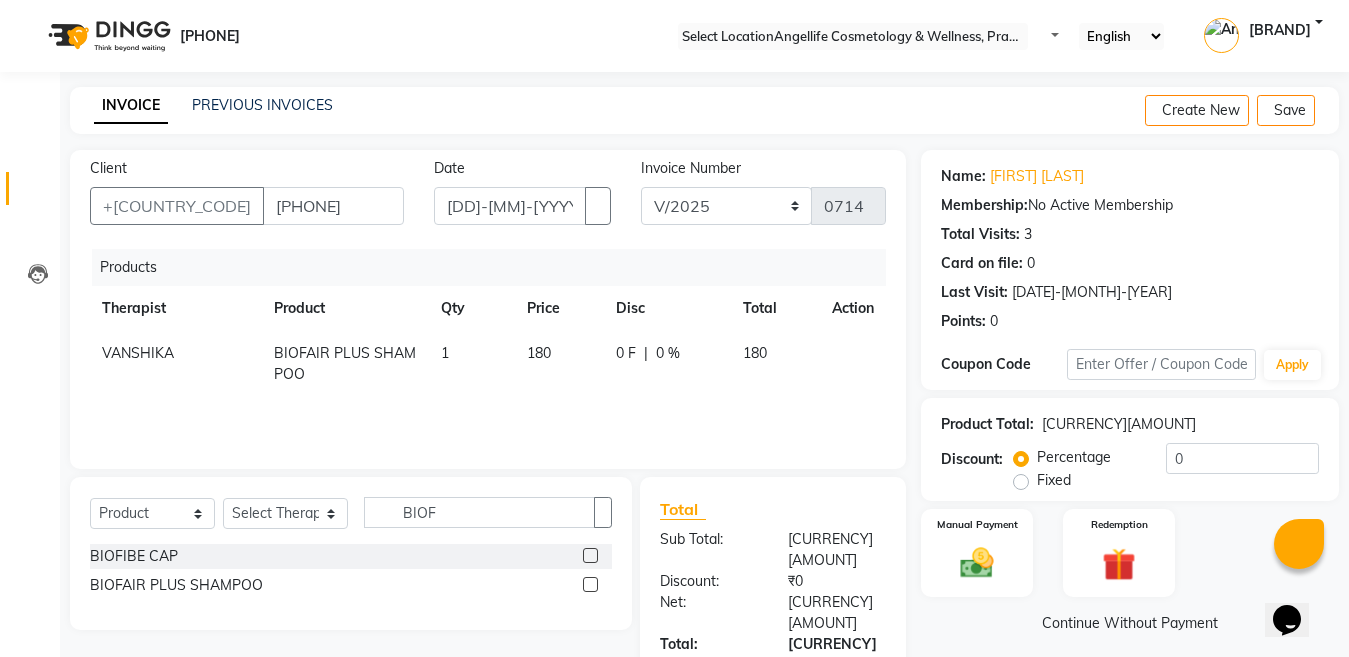 click on "1" at bounding box center [472, 364] 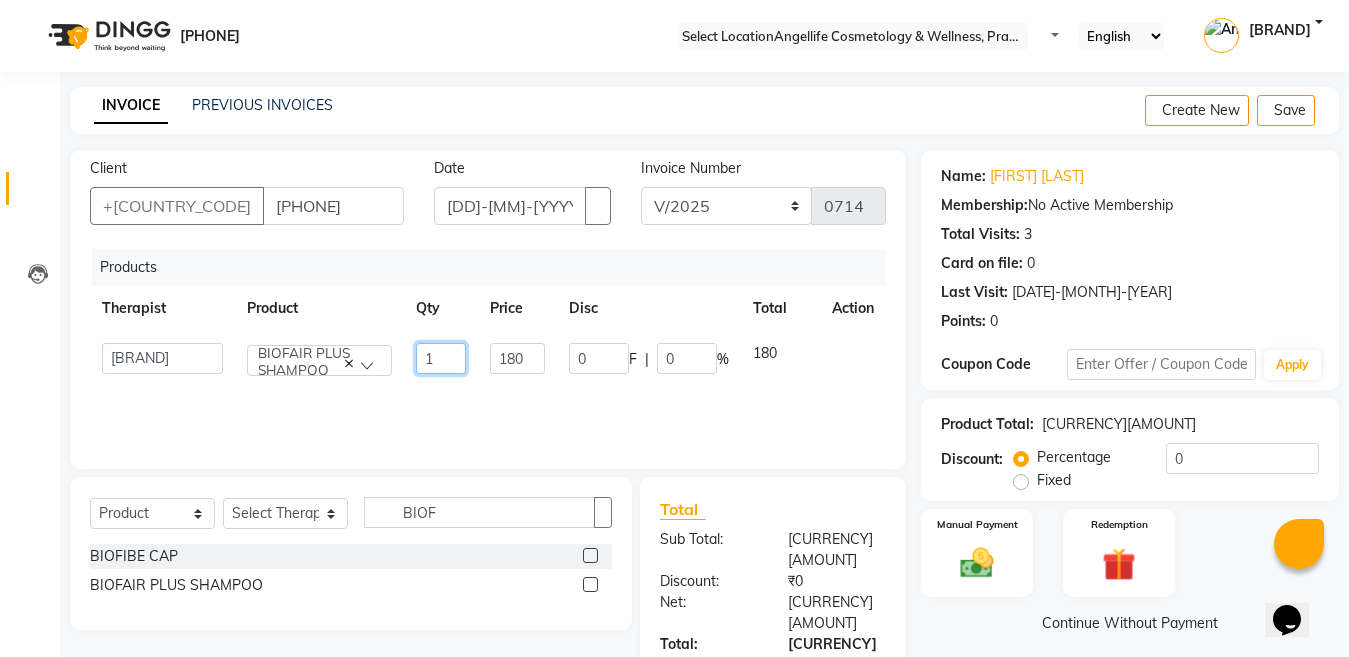 click on "1" at bounding box center (441, 358) 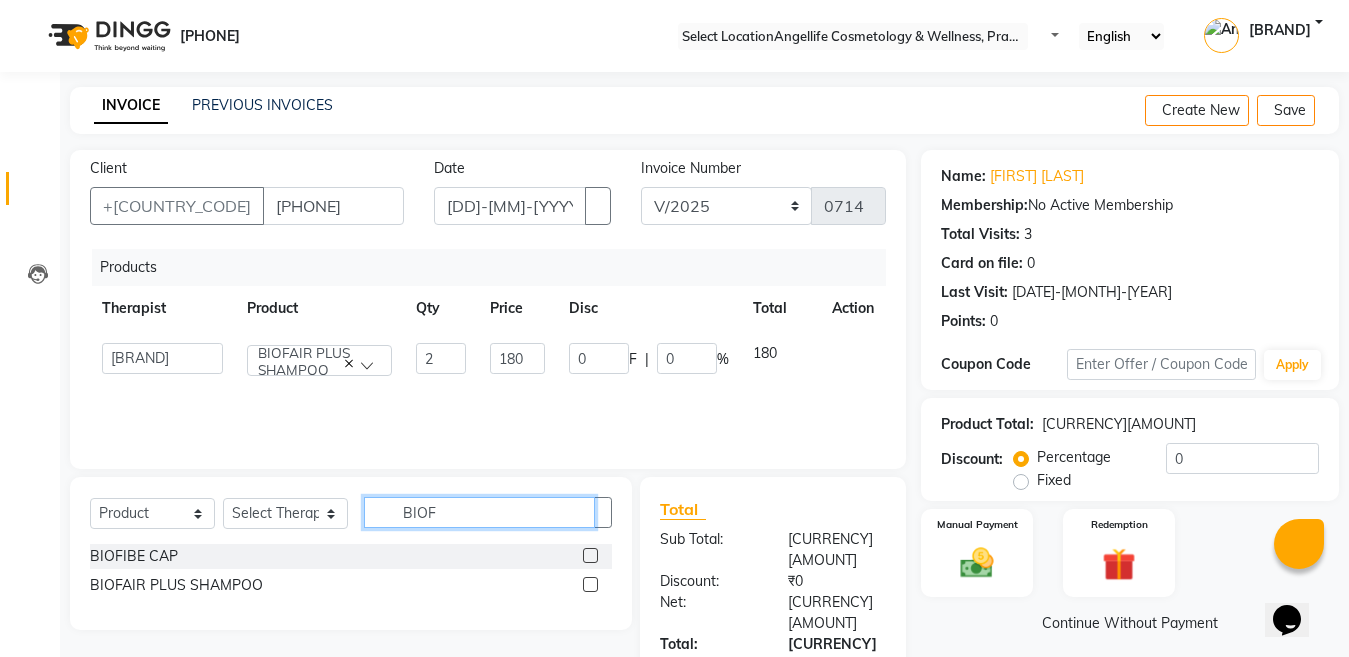 click on "BIOF" at bounding box center [479, 512] 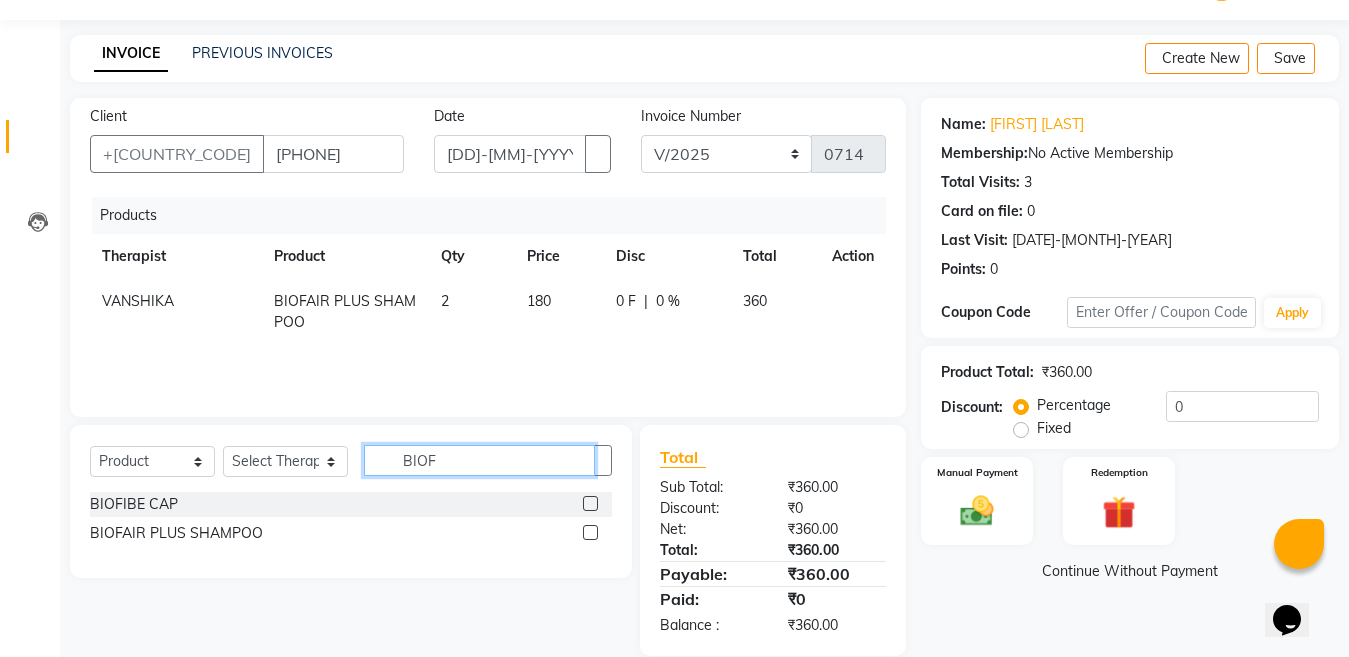 scroll, scrollTop: 80, scrollLeft: 0, axis: vertical 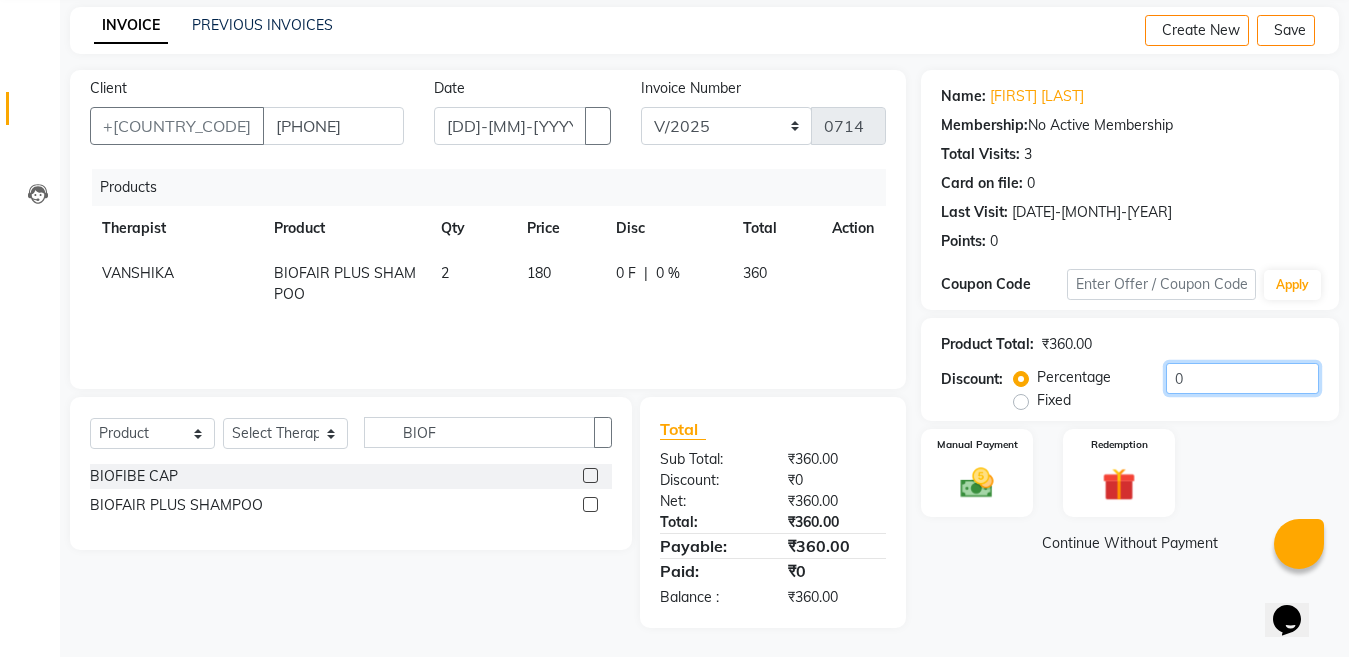 click on "0" at bounding box center (1242, 378) 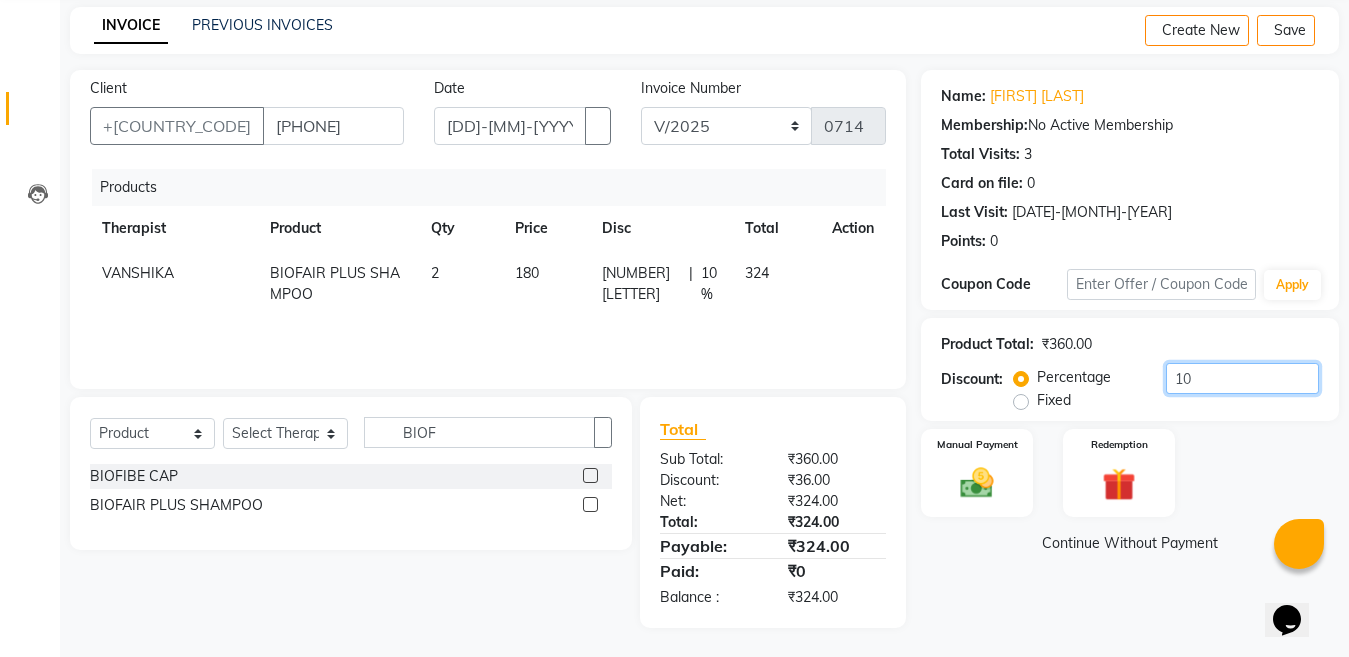type on "10" 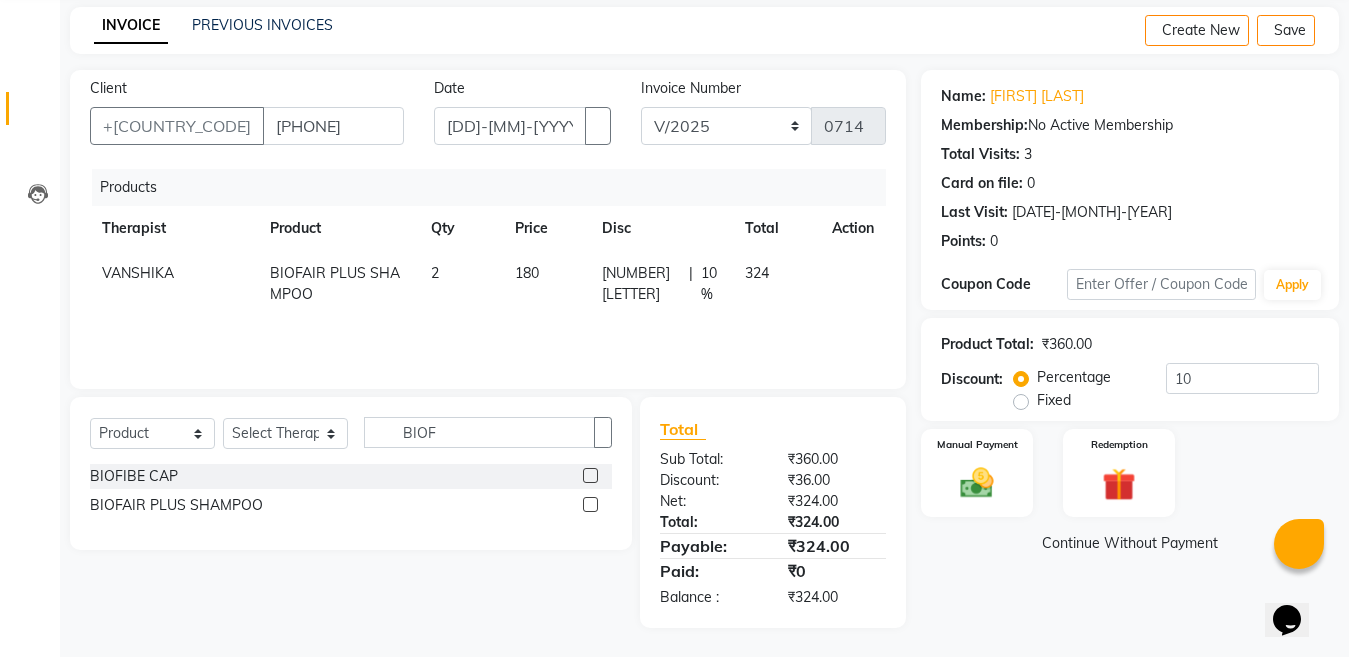 click on "Name: [FIRST] [LAST] Membership:  No Active Membership  Total Visits:  3 Card on file:  0 Last Visit:   21-11-2024 Points:   0  Coupon Code Apply Product Total:  ₹360.00  Discount:  Percentage   Fixed  10 Manual Payment Redemption  Continue Without Payment" at bounding box center (1137, 349) 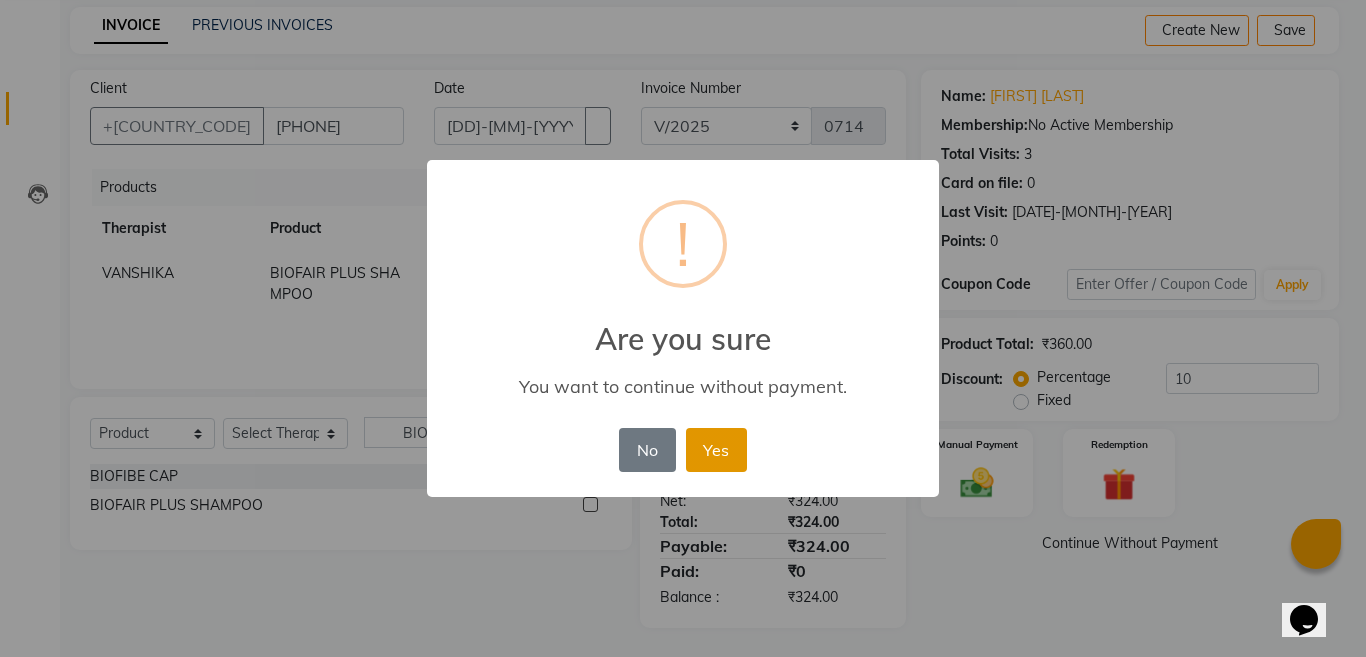click on "Yes" at bounding box center [716, 450] 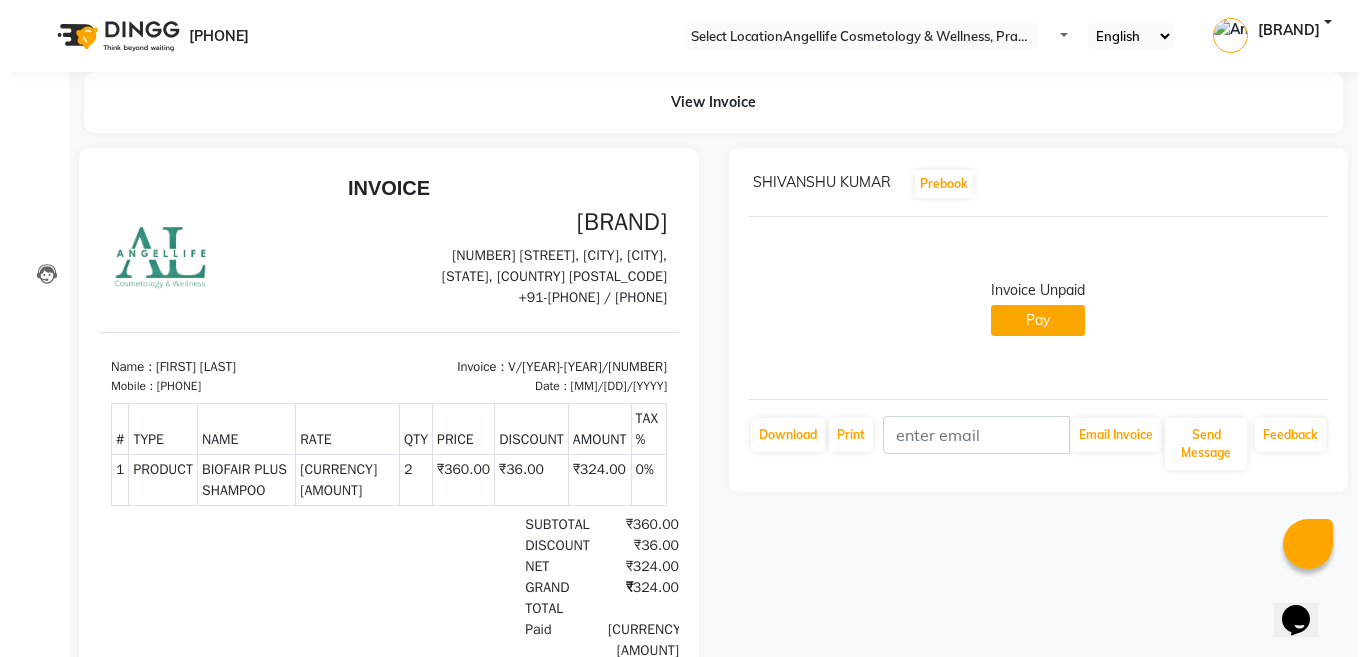scroll, scrollTop: 0, scrollLeft: 0, axis: both 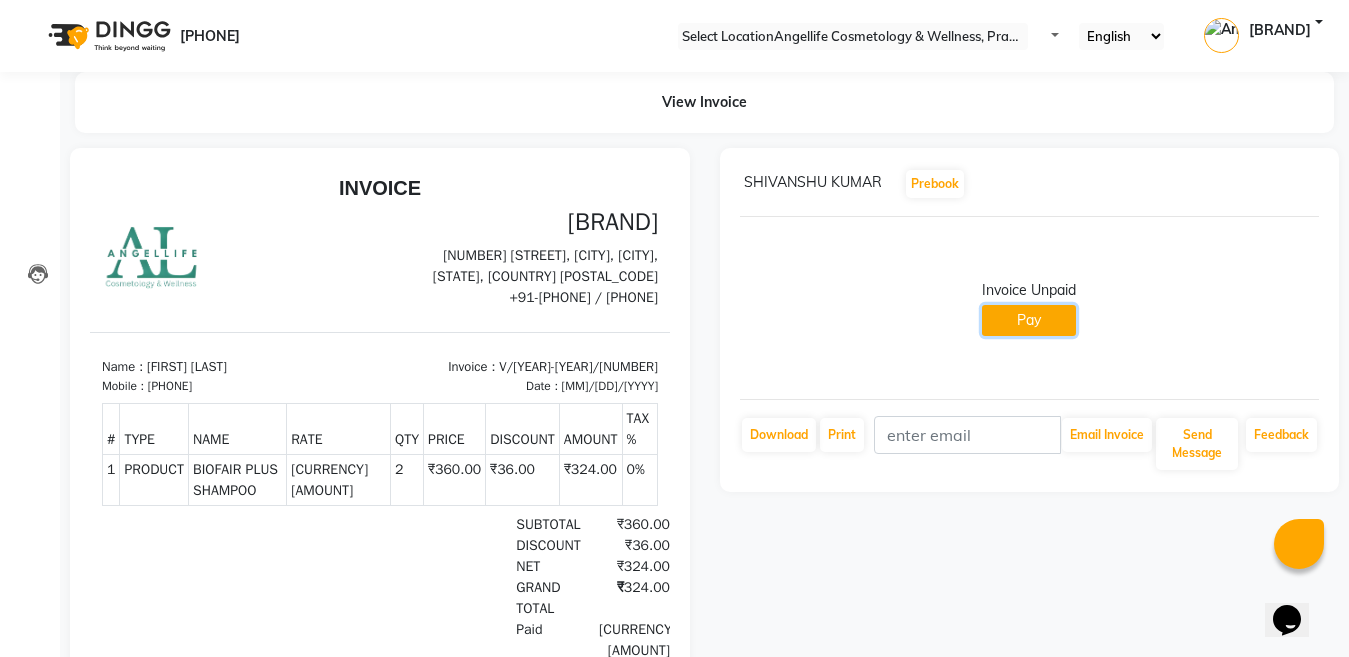 click on "Pay" at bounding box center (1029, 320) 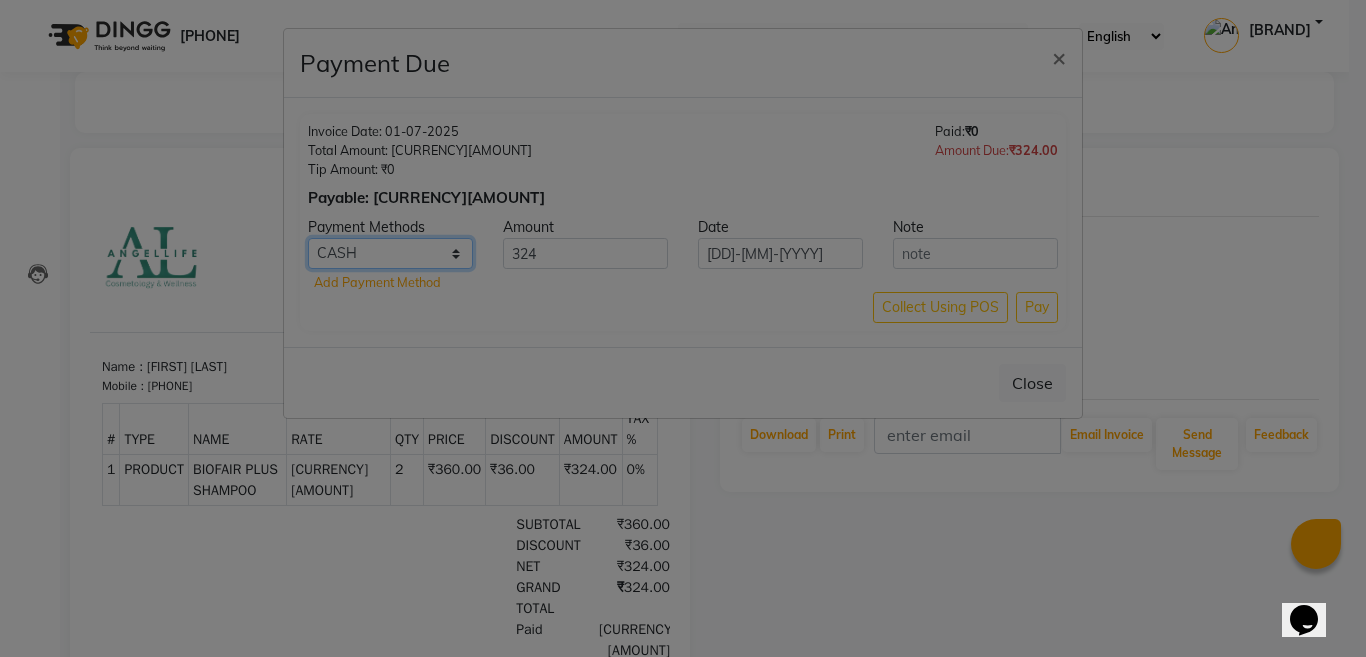 click on "CASH CARD ONLINE CUSTOM GPay PayTM PhonePe UPI NearBuy Loan BharatPay Cheque MosamBee MI Voucher Bank Family Visa Card Master Card BharatPay Card UPI BharatPay Other Cards Juice by MCB MyT Money MariDeal DefiDeal Deal.mu THD TCL CEdge Card M UPI M UPI Axis UPI Union Card (Indian Bank) Card (DL Bank) RS BTC Wellnessta Razorpay Complimentary Nift Spa Finder Spa Week Venmo BFL LoanTap SaveIN GMoney ATH Movil On Account Chamber Gift Card Trade Comp Donation Card on File Envision BRAC Card City Card bKash Credit Card Debit Card Shoutlo LUZO Jazz Cash AmEx Discover Tabby Online W Room Charge Room Charge USD Room Charge Euro Room Charge EGP Room Charge GBP Bajaj Finserv Bad Debts Card: IDFC Card: IOB Coupon Gcash PayMaya Instamojo COnline UOnline SOnline SCard Paypal PPR PPV PPC PPN PPG PPE CAMP Benefit ATH Movil Dittor App Rupay Diners iPrepaid iPackage District App Pine Labs Cash Payment Pnb Bank GPay NT Cash Lash GPay Lash Cash Nail GPay Nail Cash BANKTANSFER Dreamfolks BOB SBI Save-In" at bounding box center (390, 253) 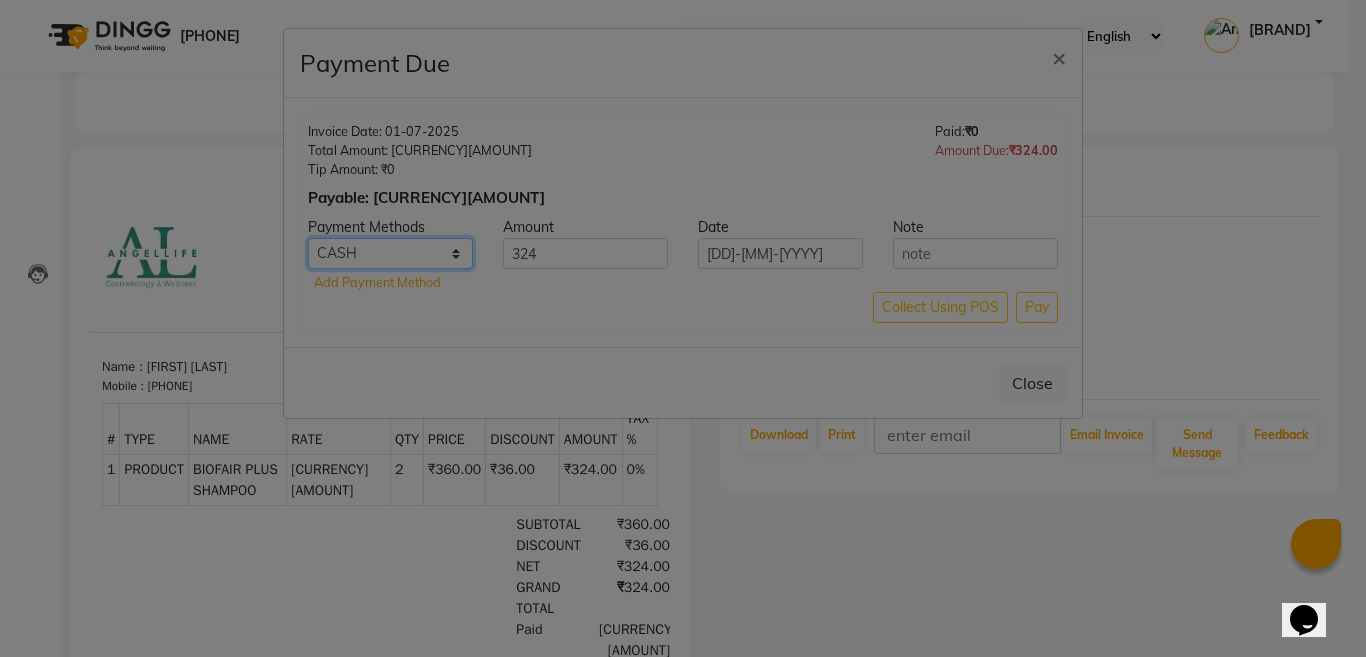select on "8" 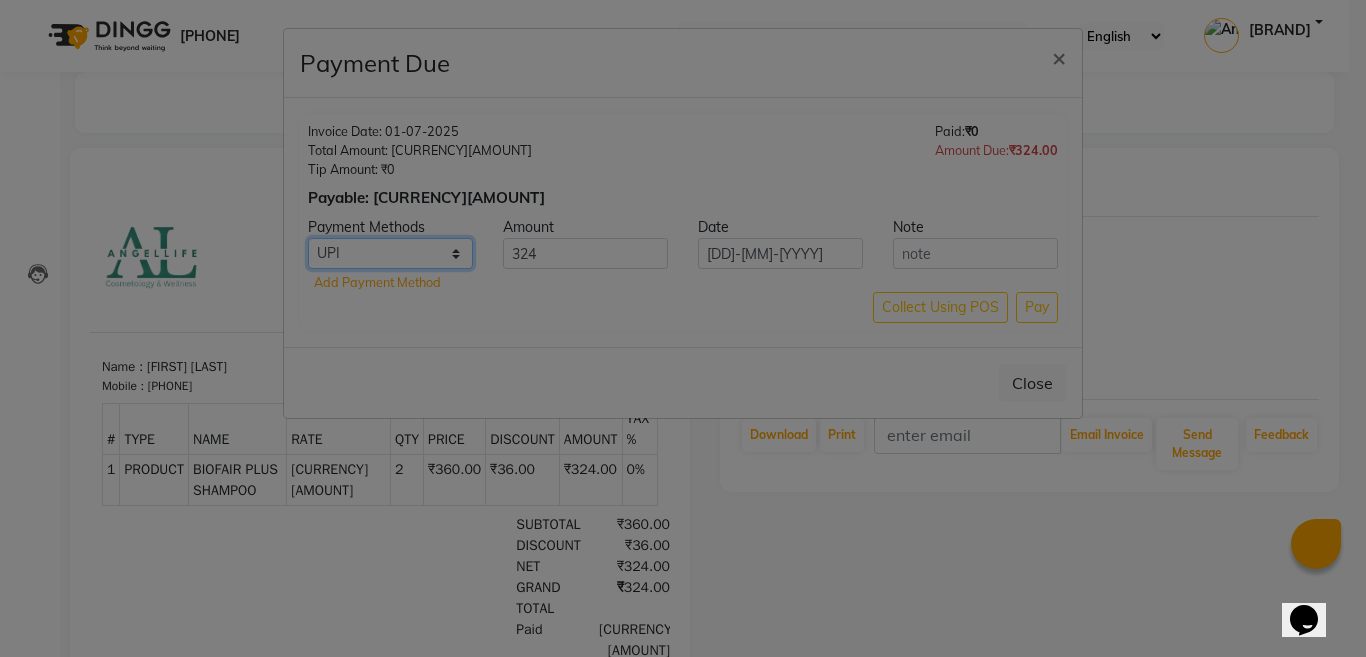 click on "CASH CARD ONLINE CUSTOM GPay PayTM PhonePe UPI NearBuy Loan BharatPay Cheque MosamBee MI Voucher Bank Family Visa Card Master Card BharatPay Card UPI BharatPay Other Cards Juice by MCB MyT Money MariDeal DefiDeal Deal.mu THD TCL CEdge Card M UPI M UPI Axis UPI Union Card (Indian Bank) Card (DL Bank) RS BTC Wellnessta Razorpay Complimentary Nift Spa Finder Spa Week Venmo BFL LoanTap SaveIN GMoney ATH Movil On Account Chamber Gift Card Trade Comp Donation Card on File Envision BRAC Card City Card bKash Credit Card Debit Card Shoutlo LUZO Jazz Cash AmEx Discover Tabby Online W Room Charge Room Charge USD Room Charge Euro Room Charge EGP Room Charge GBP Bajaj Finserv Bad Debts Card: IDFC Card: IOB Coupon Gcash PayMaya Instamojo COnline UOnline SOnline SCard Paypal PPR PPV PPC PPN PPG PPE CAMP Benefit ATH Movil Dittor App Rupay Diners iPrepaid iPackage District App Pine Labs Cash Payment Pnb Bank GPay NT Cash Lash GPay Lash Cash Nail GPay Nail Cash BANKTANSFER Dreamfolks BOB SBI Save-In" at bounding box center (390, 253) 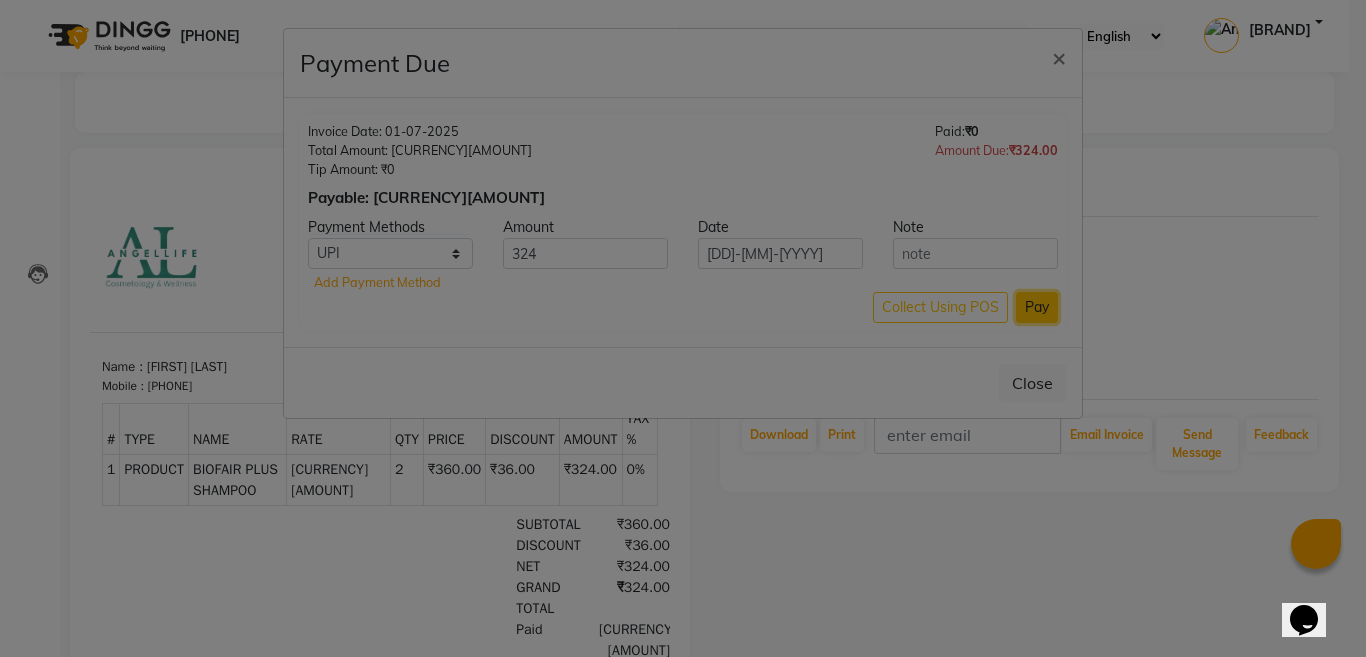click on "Pay" at bounding box center (1037, 307) 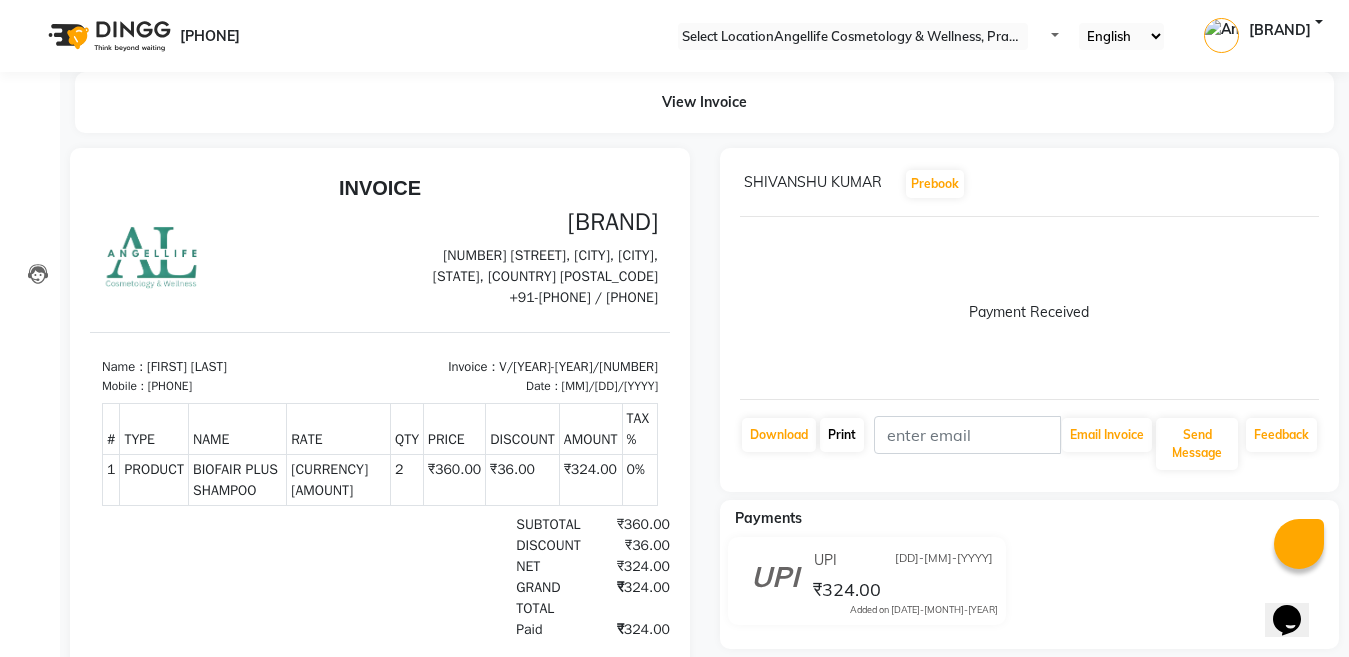 click on "Print" at bounding box center [779, 435] 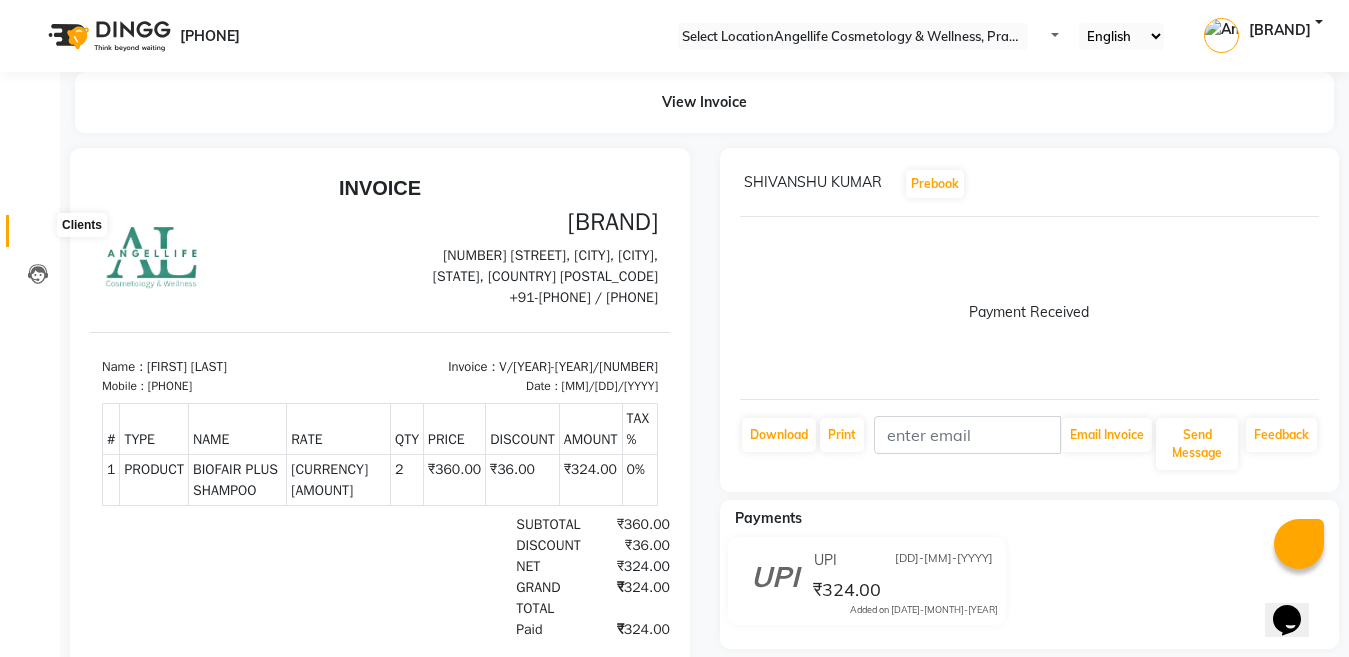 click at bounding box center (38, 236) 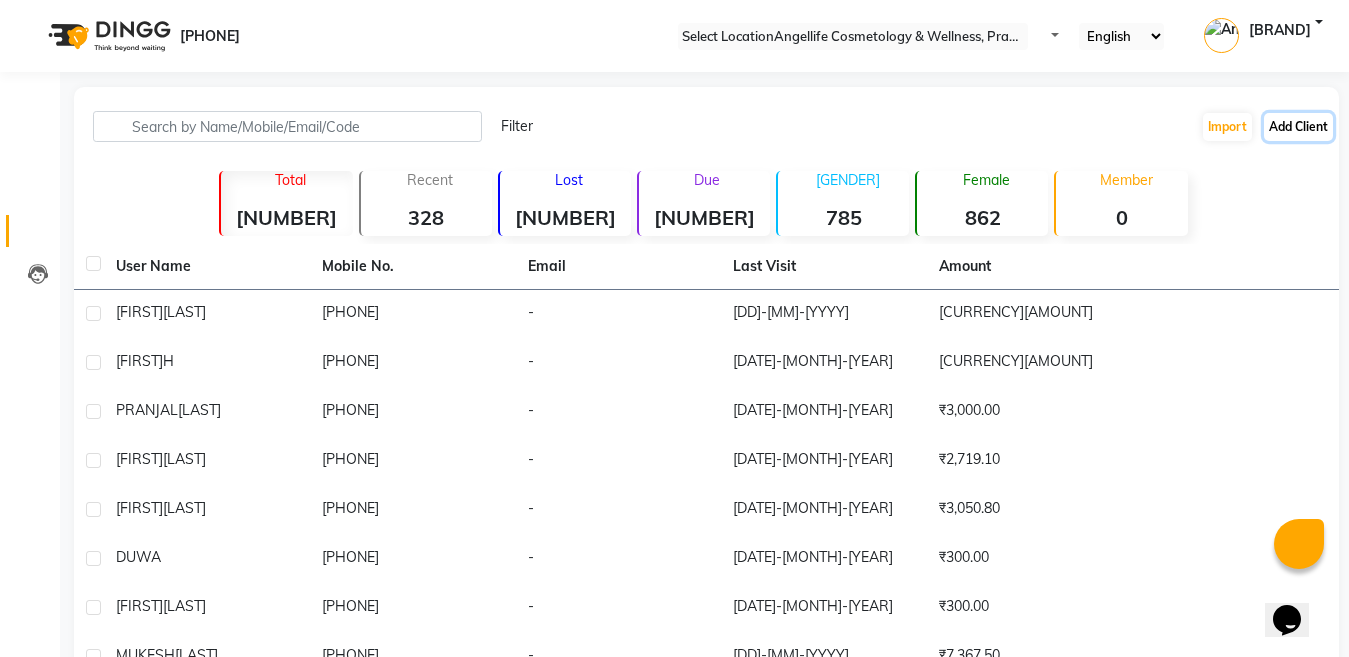 click on "Add Client" at bounding box center [1298, 127] 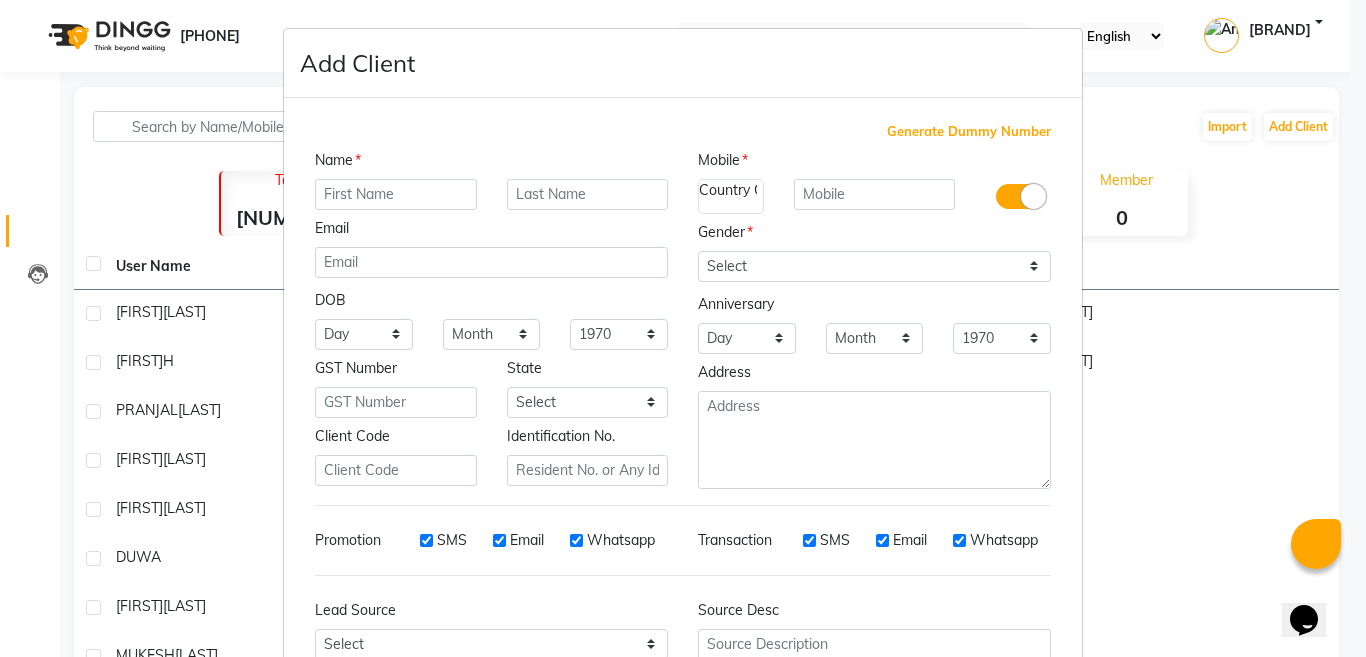 click at bounding box center (396, 194) 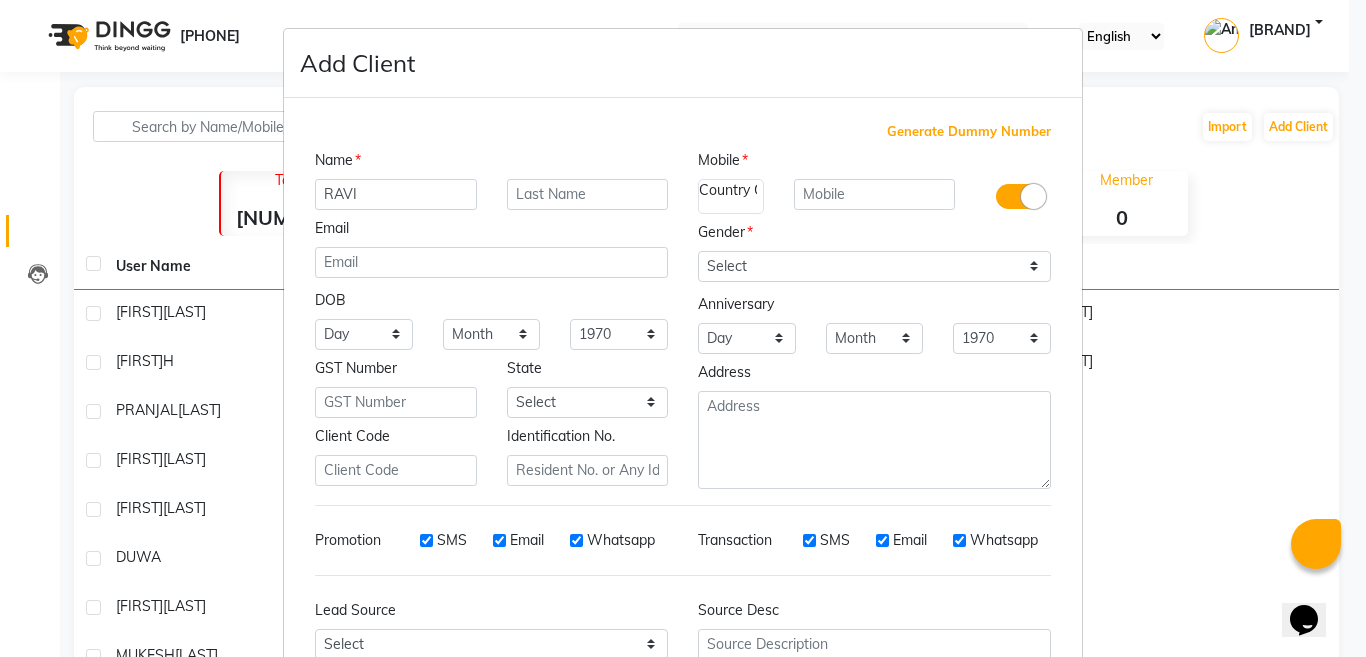 type on "RAVI" 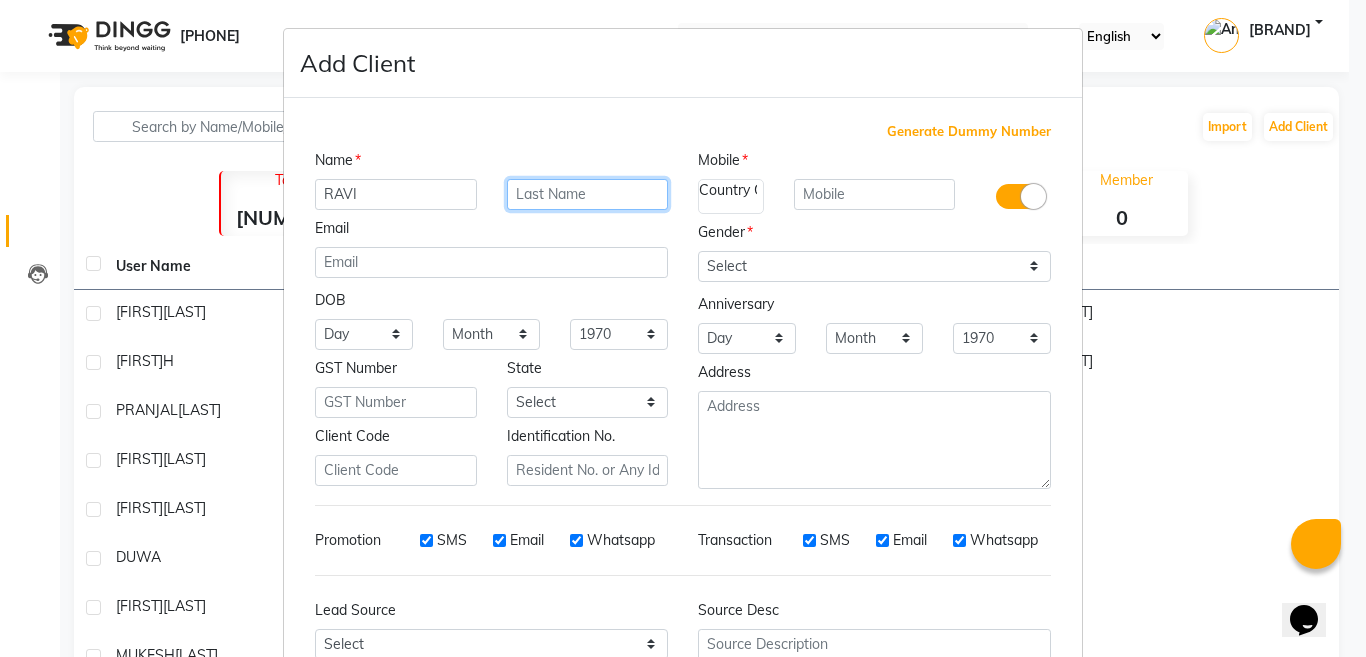 click at bounding box center [588, 194] 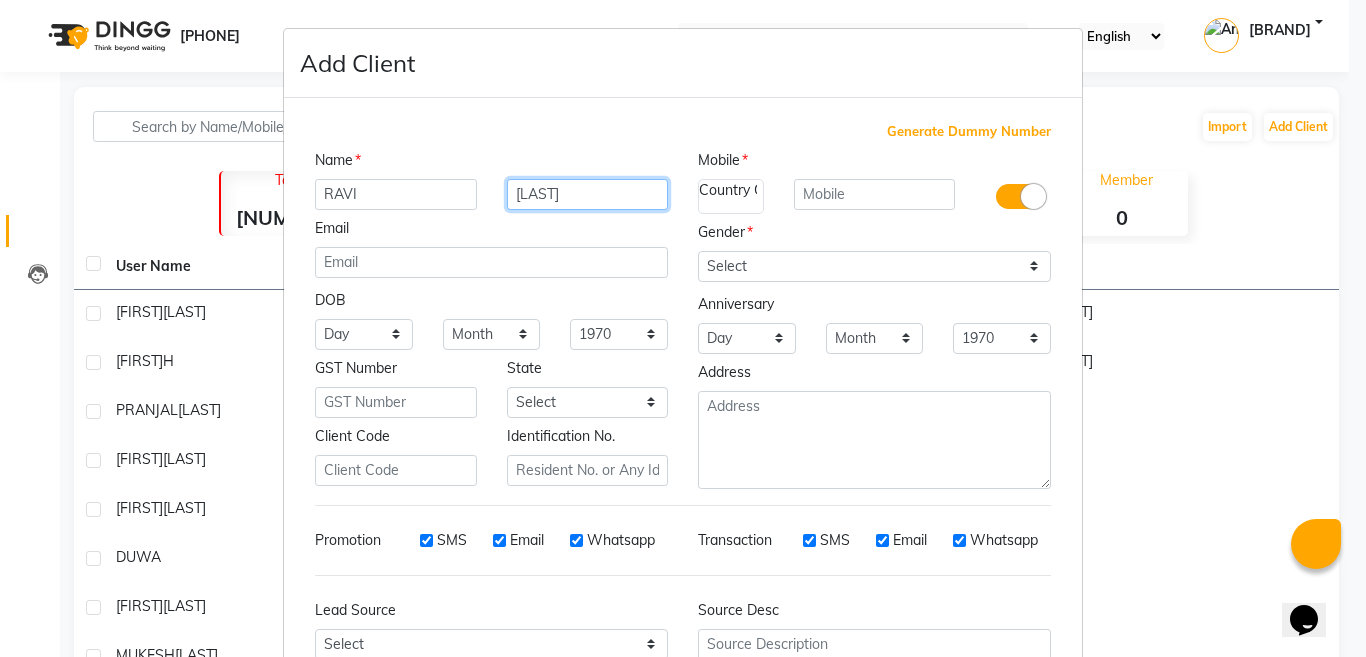 click on "[LAST]" at bounding box center (588, 194) 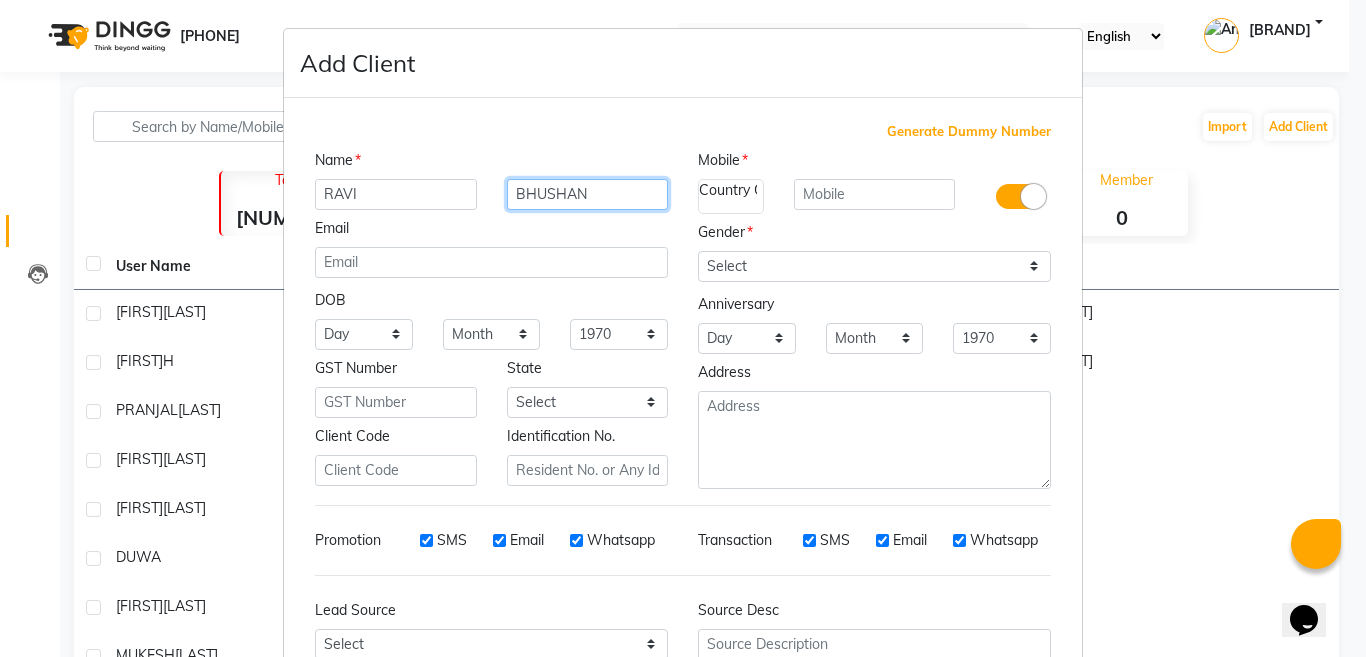 type on "BHUSHAN" 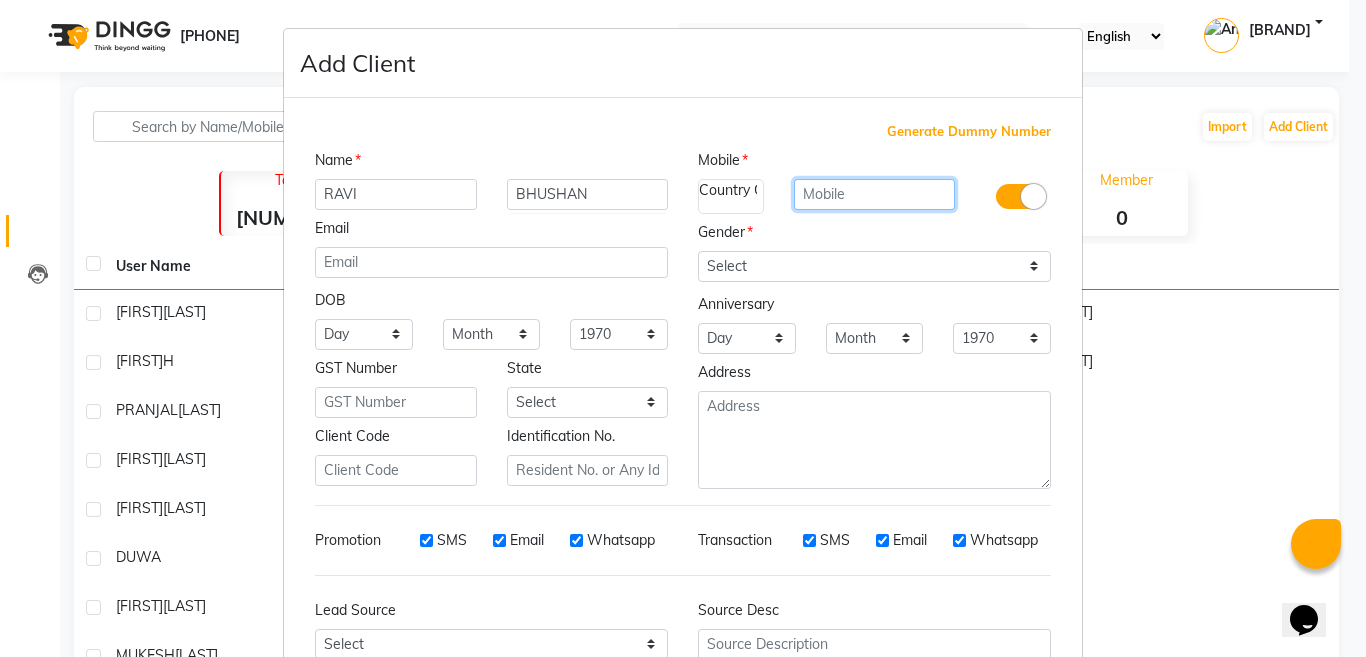 click at bounding box center [875, 194] 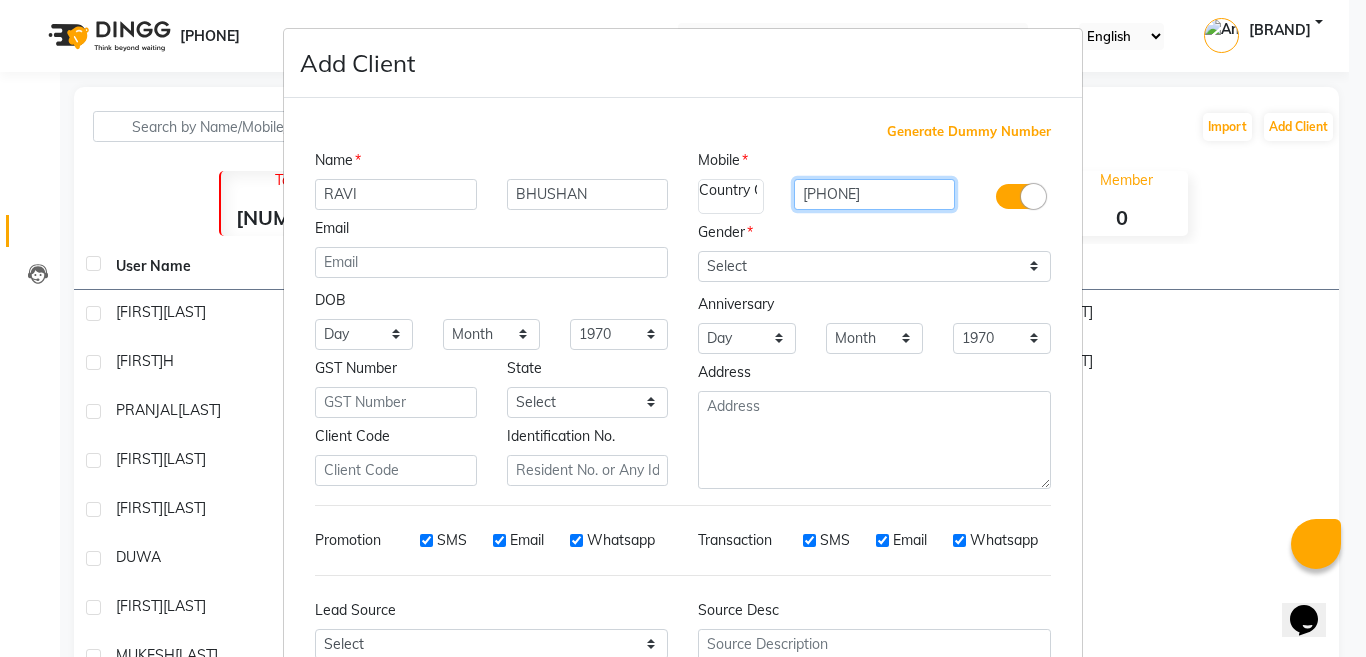 type on "[PHONE]" 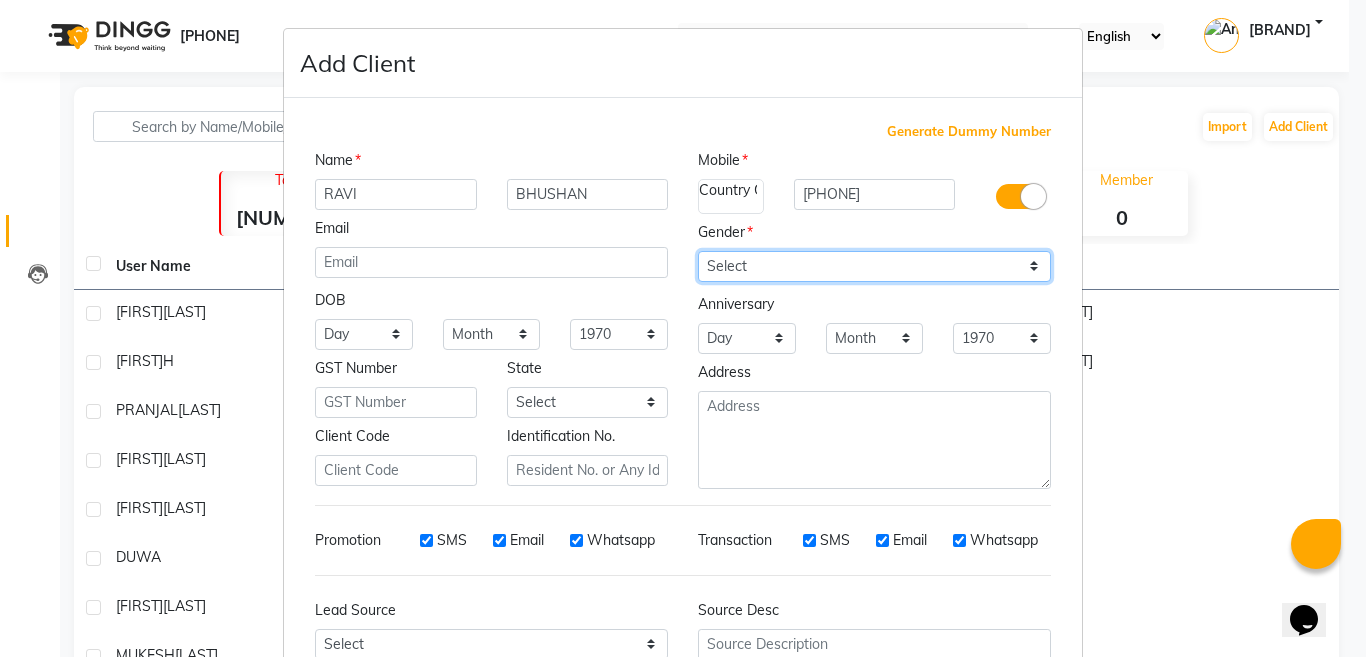 click on "Select Male Female Other Prefer Not To Say" at bounding box center (874, 266) 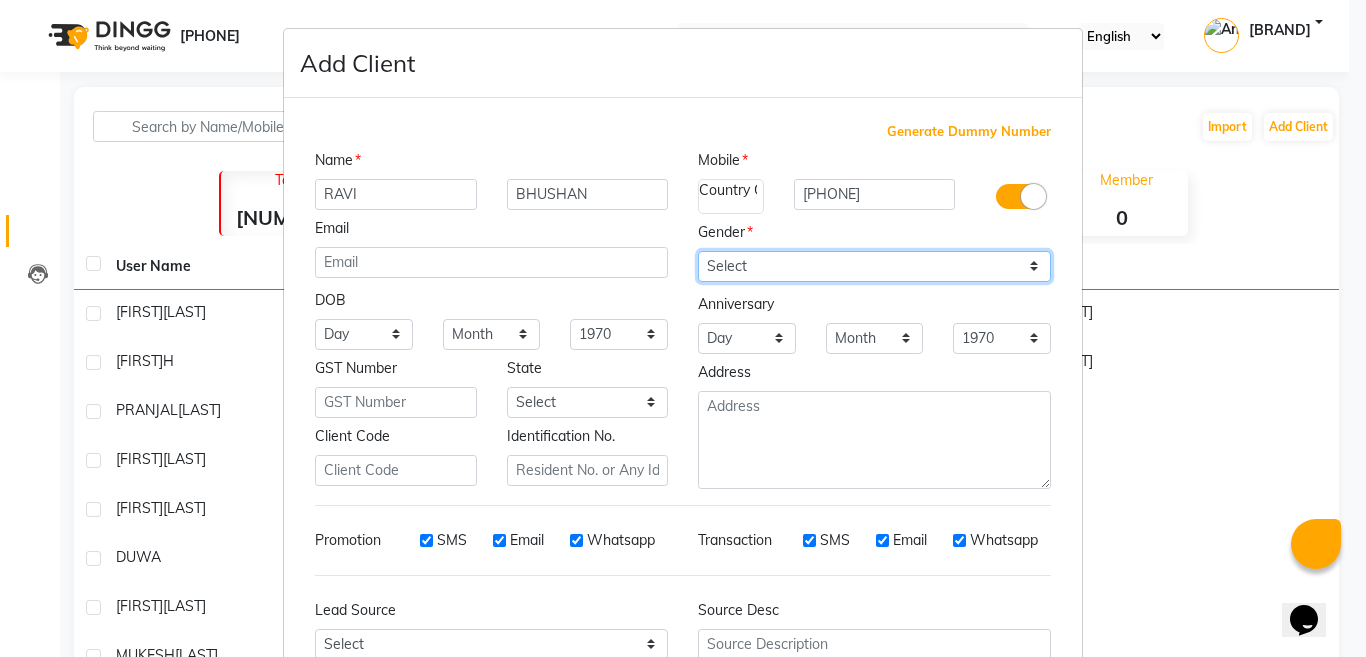 select on "[GENDER]" 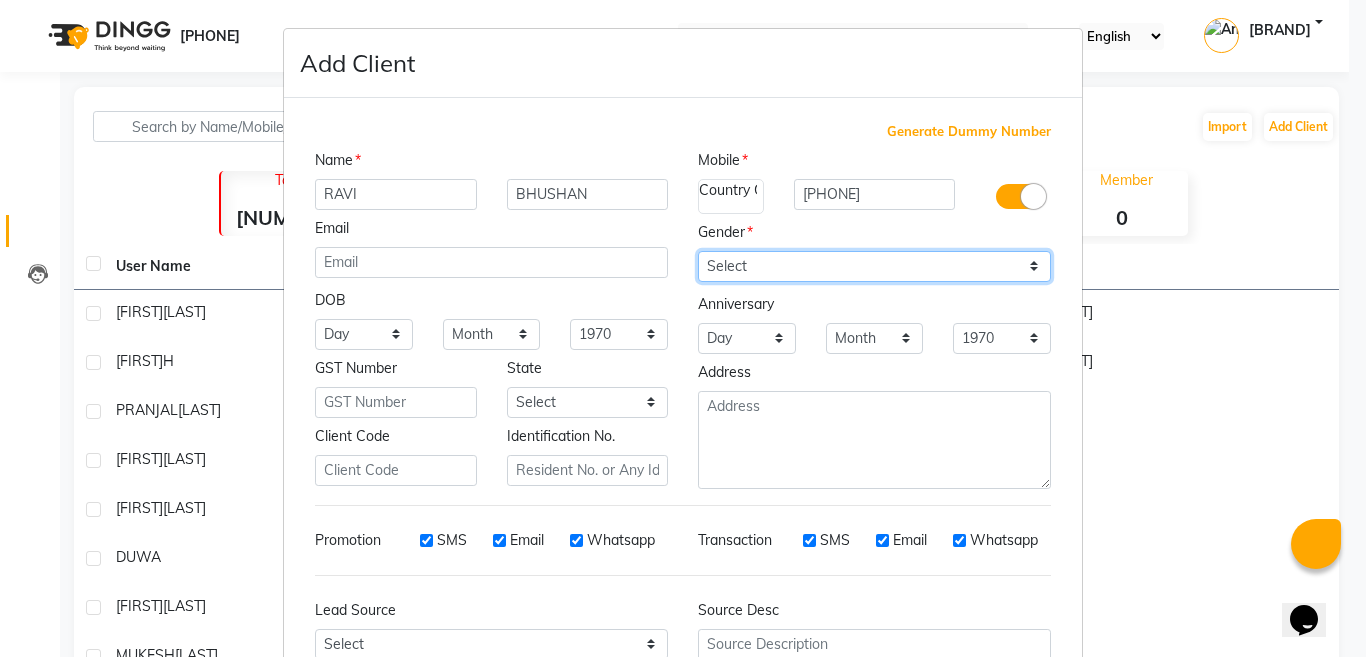 click on "Select Male Female Other Prefer Not To Say" at bounding box center [874, 266] 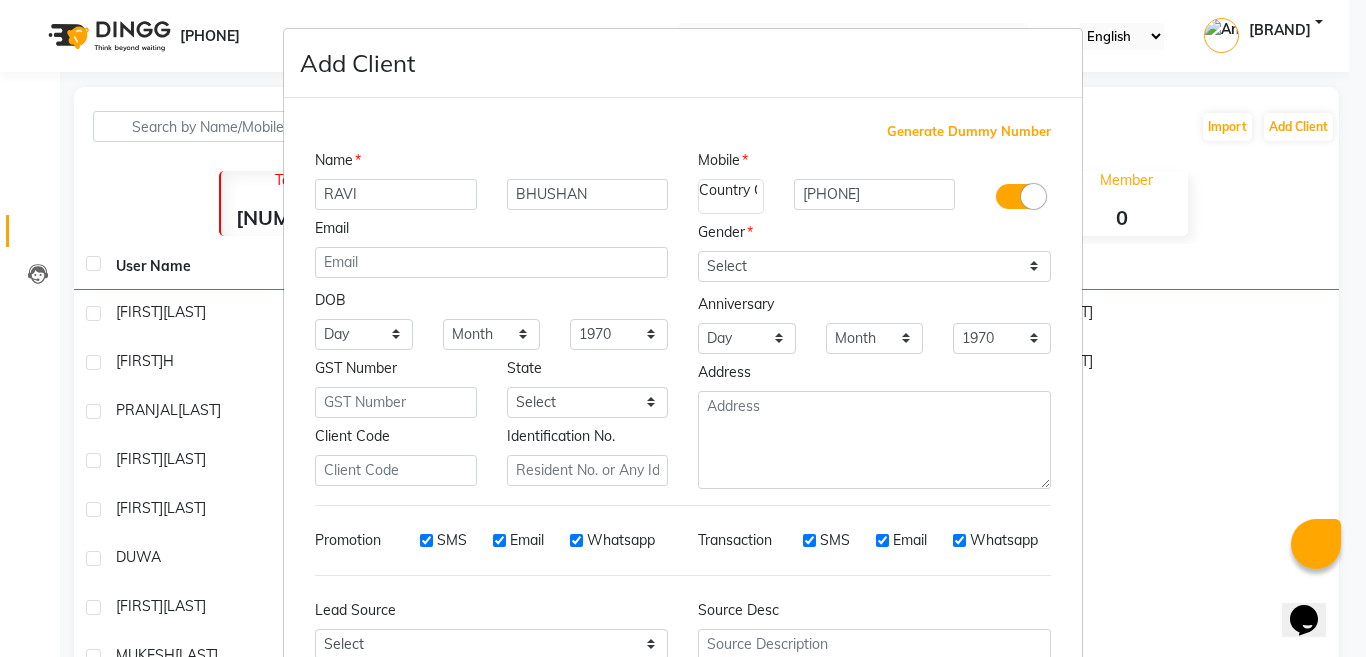 click on "Anniversary" at bounding box center (330, 300) 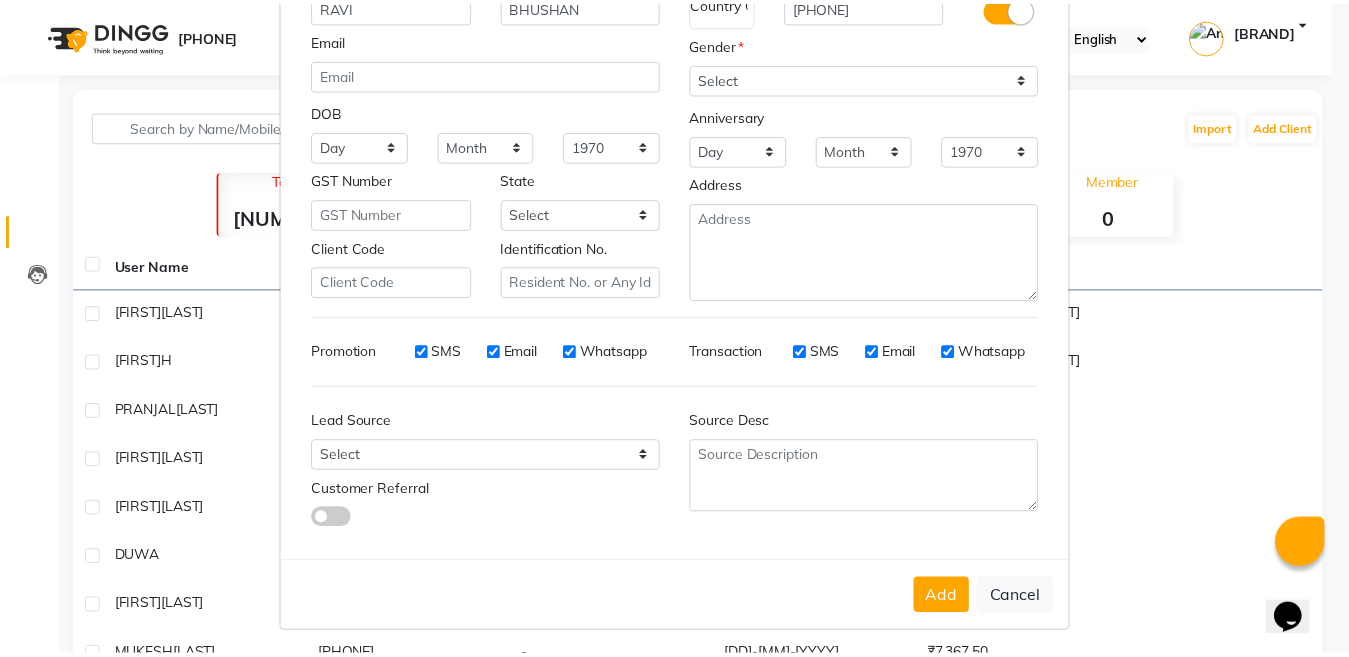 scroll, scrollTop: 192, scrollLeft: 0, axis: vertical 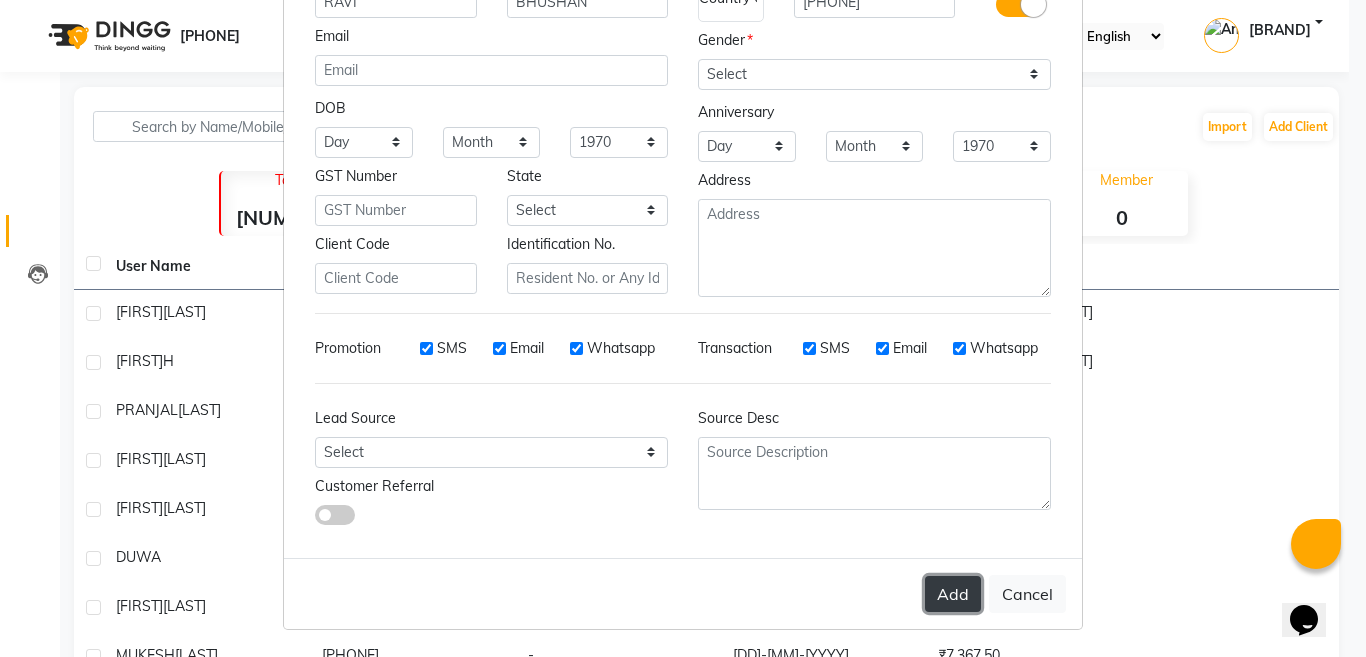 click on "Add" at bounding box center (953, 594) 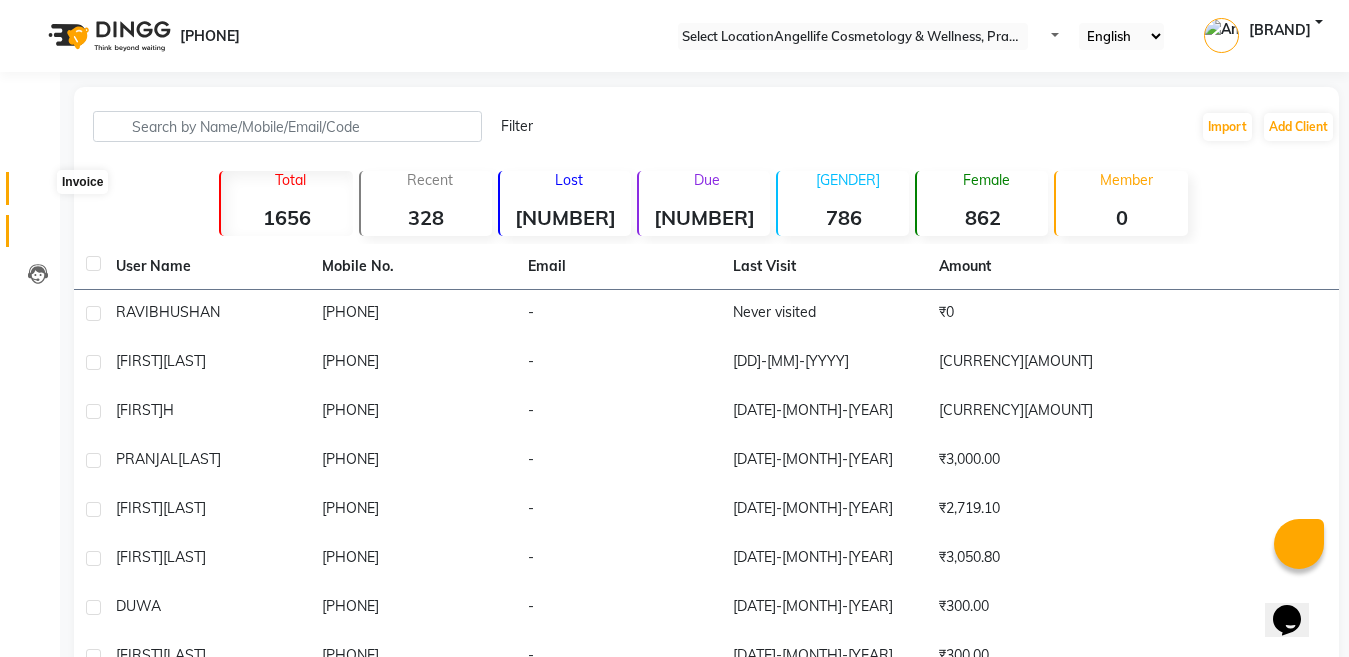 click at bounding box center [38, 193] 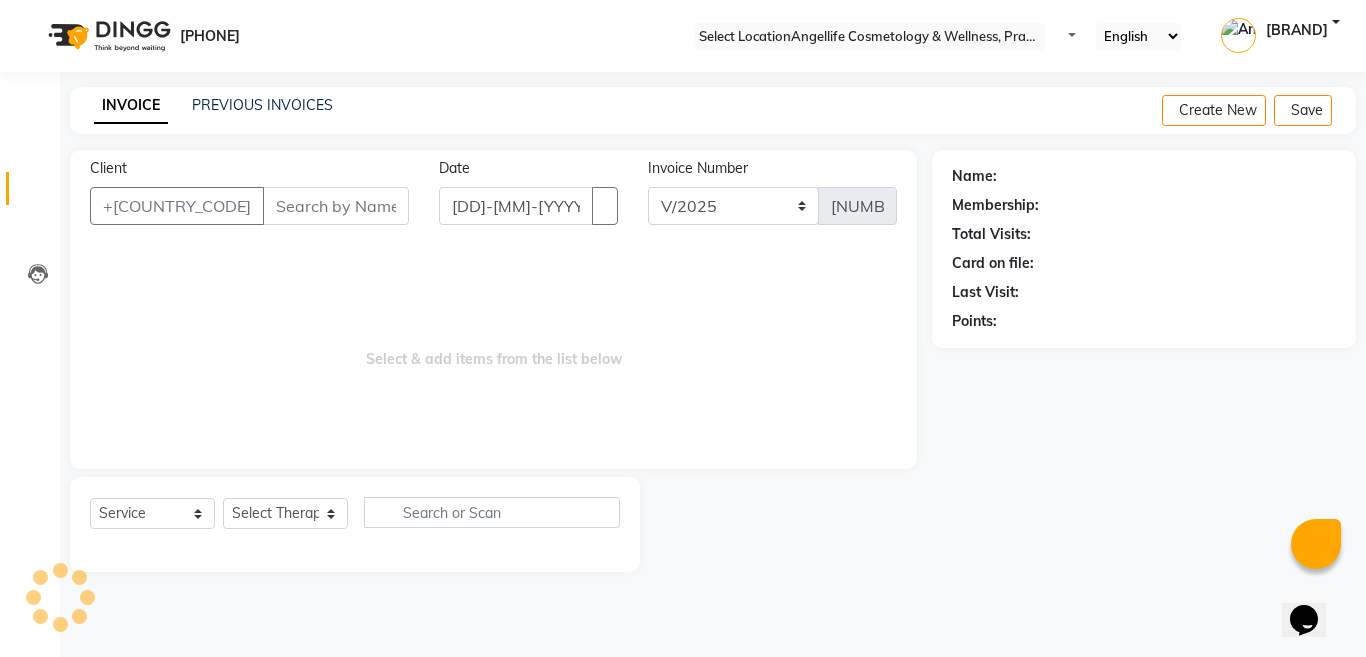 click on "Client" at bounding box center (336, 206) 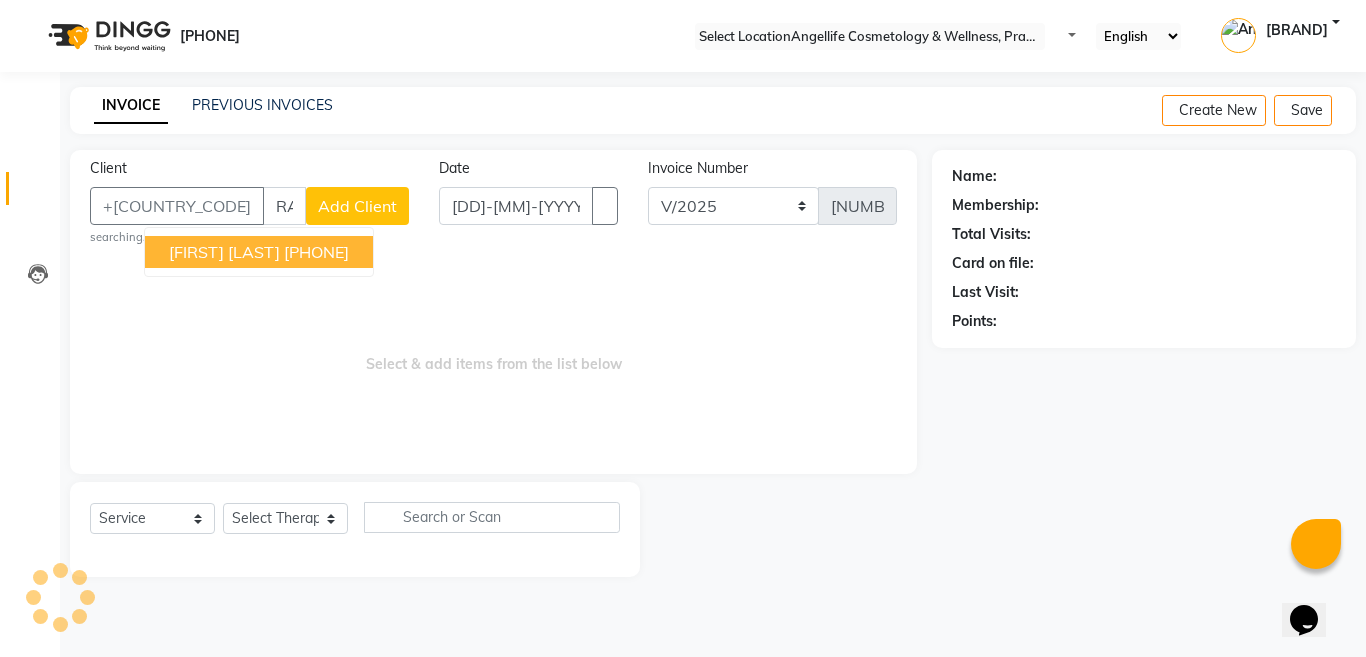 click on "[FIRST] [LAST]" at bounding box center (224, 252) 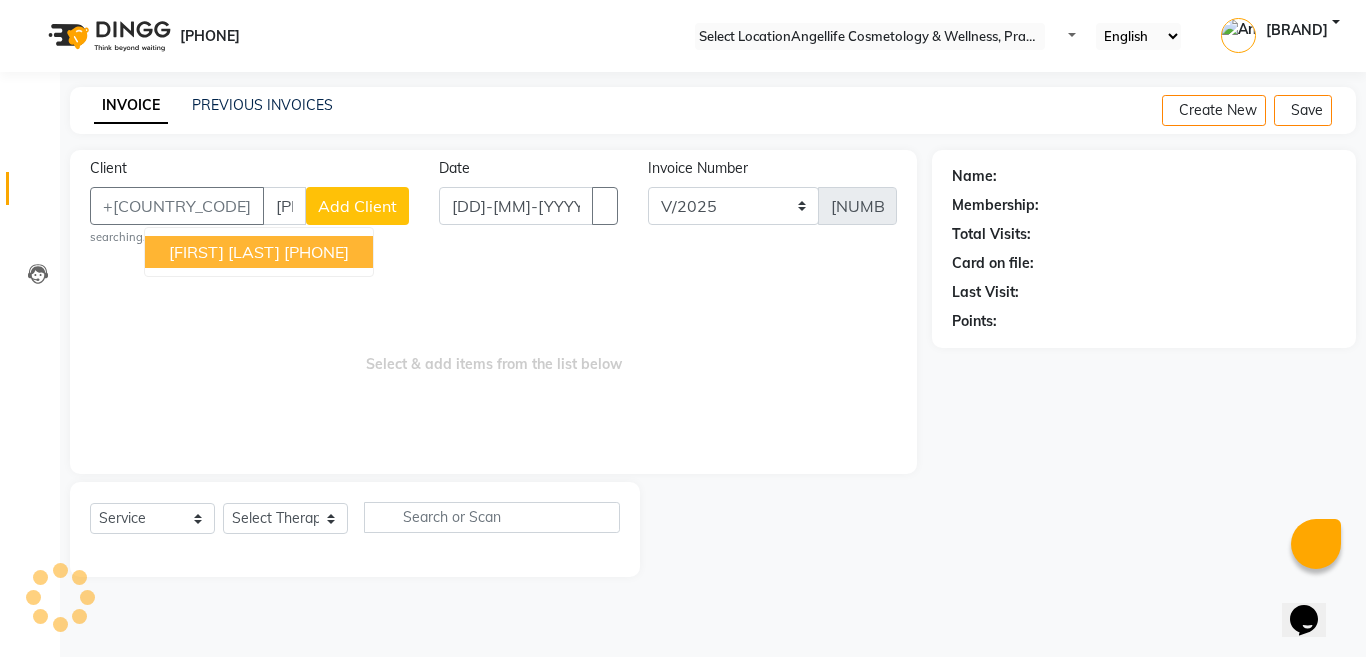 type on "[PHONE]" 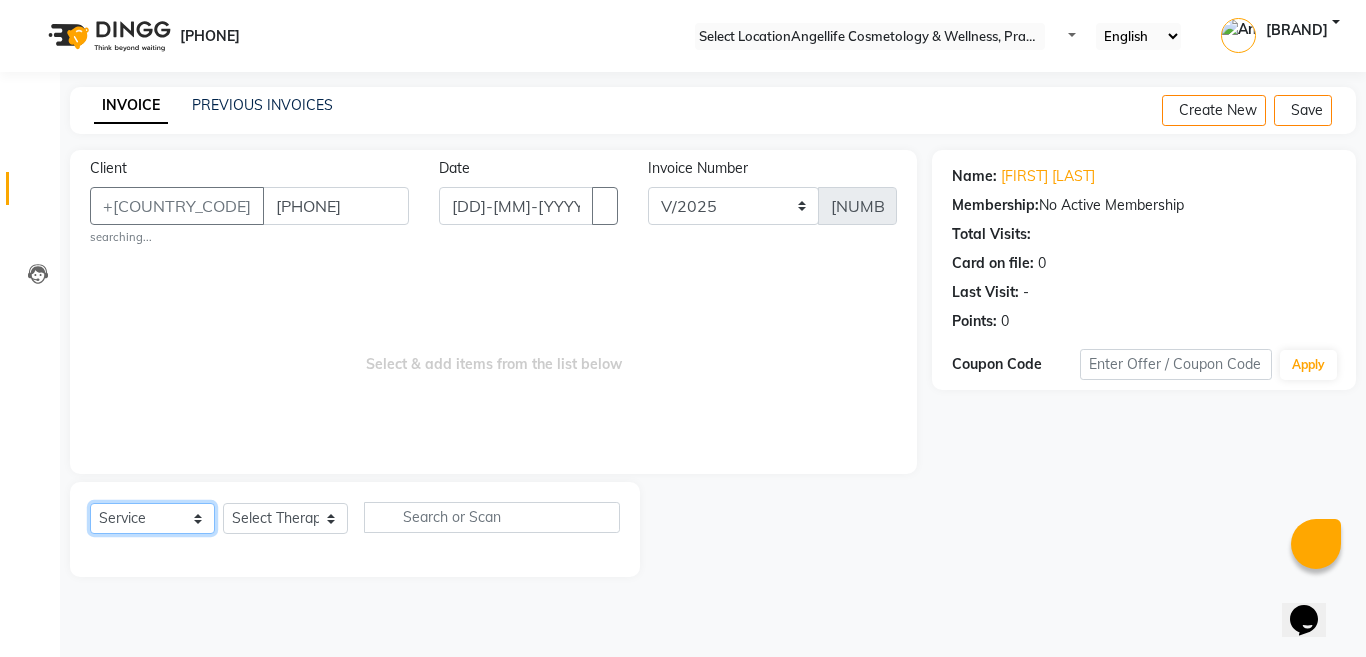 click on "Select Service Product Membership Package Voucher Prepaid Gift Card" at bounding box center [152, 518] 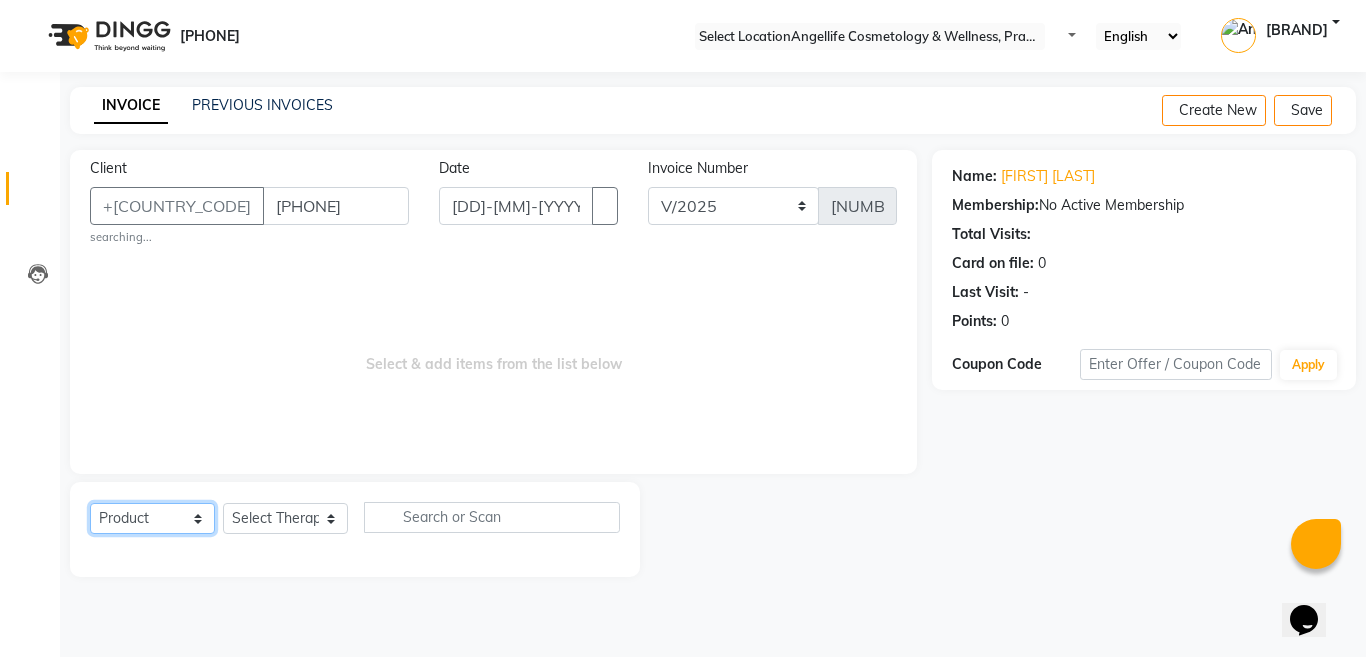 click on "Select Service Product Membership Package Voucher Prepaid Gift Card" at bounding box center (152, 518) 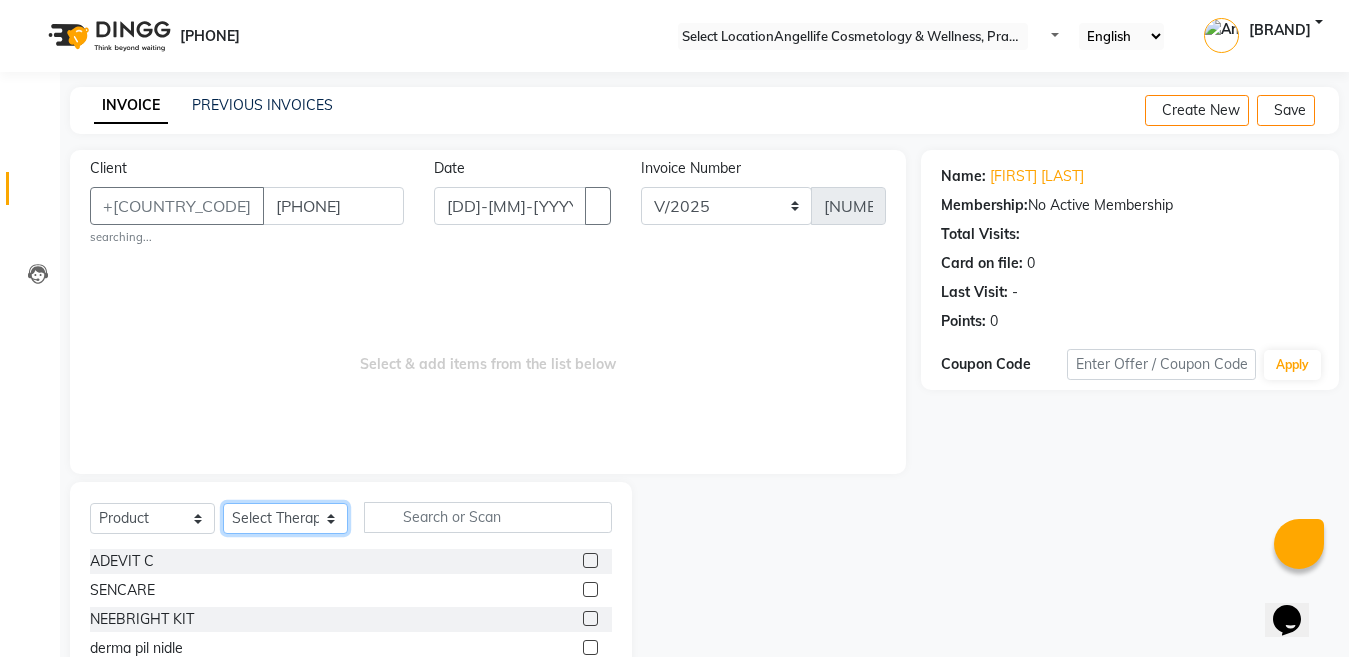 click on "Select Therapist Angel Life AngelLife Lucknow DR [LAST] [LAST] [LAST] [LAST] [LAST] [LAST] [LAST]" at bounding box center (285, 518) 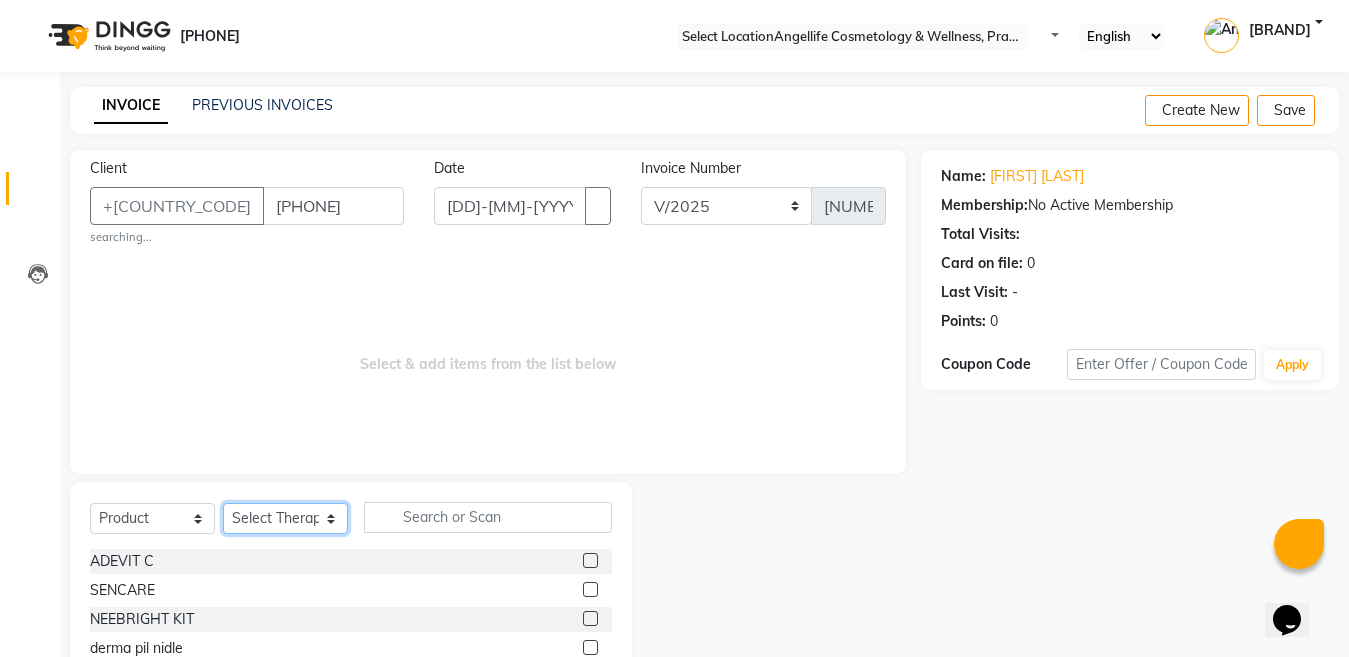 click on "Select Therapist Angel Life AngelLife Lucknow DR [LAST] [LAST] [LAST] [LAST] [LAST] [LAST] [LAST]" at bounding box center [285, 518] 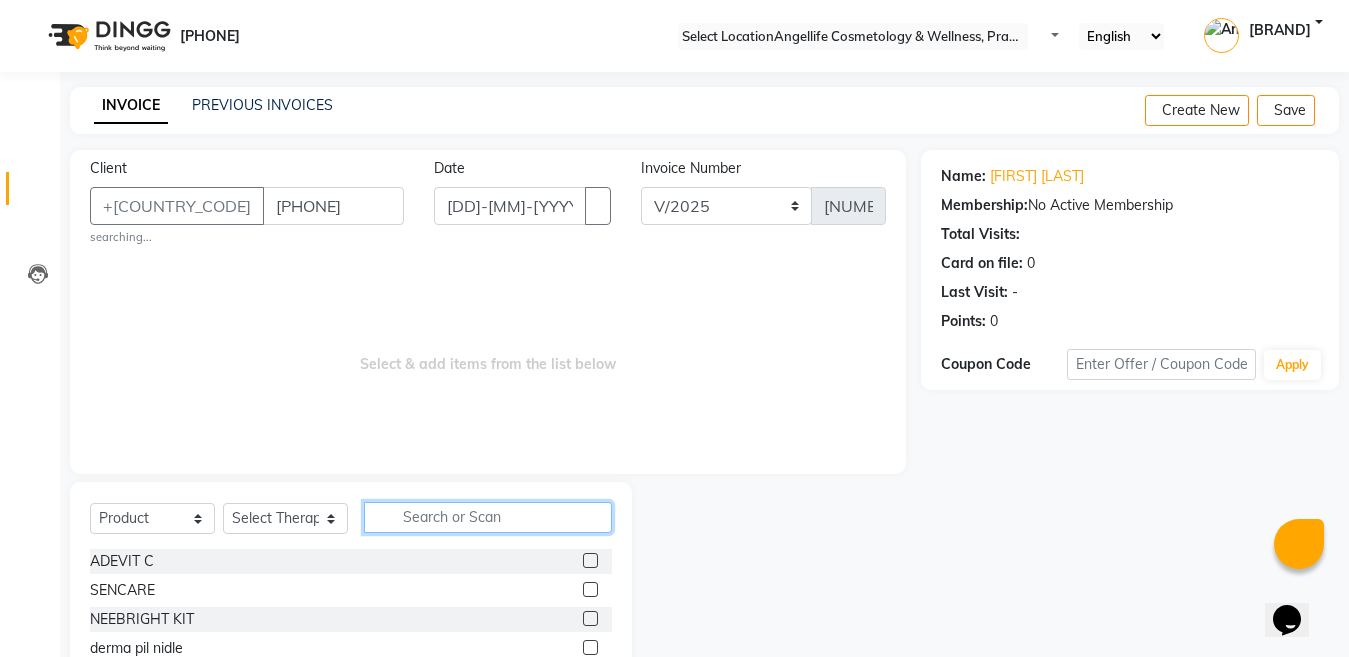 click at bounding box center [488, 517] 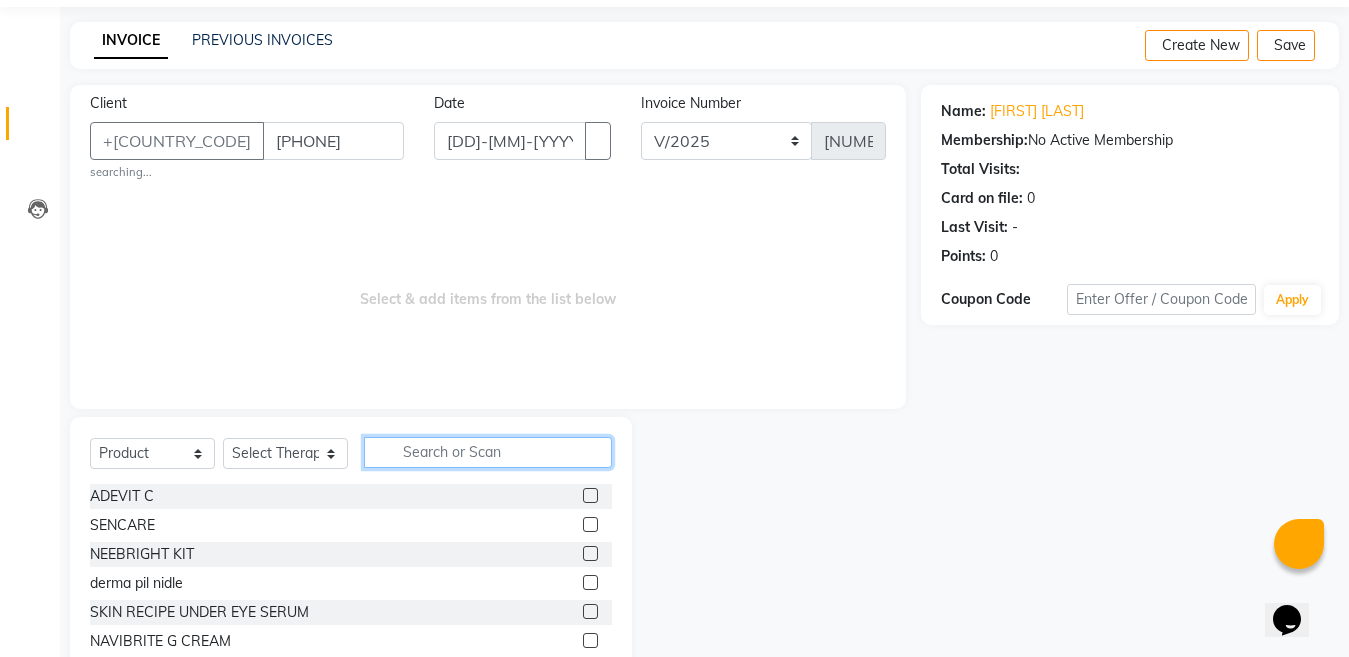 scroll, scrollTop: 100, scrollLeft: 0, axis: vertical 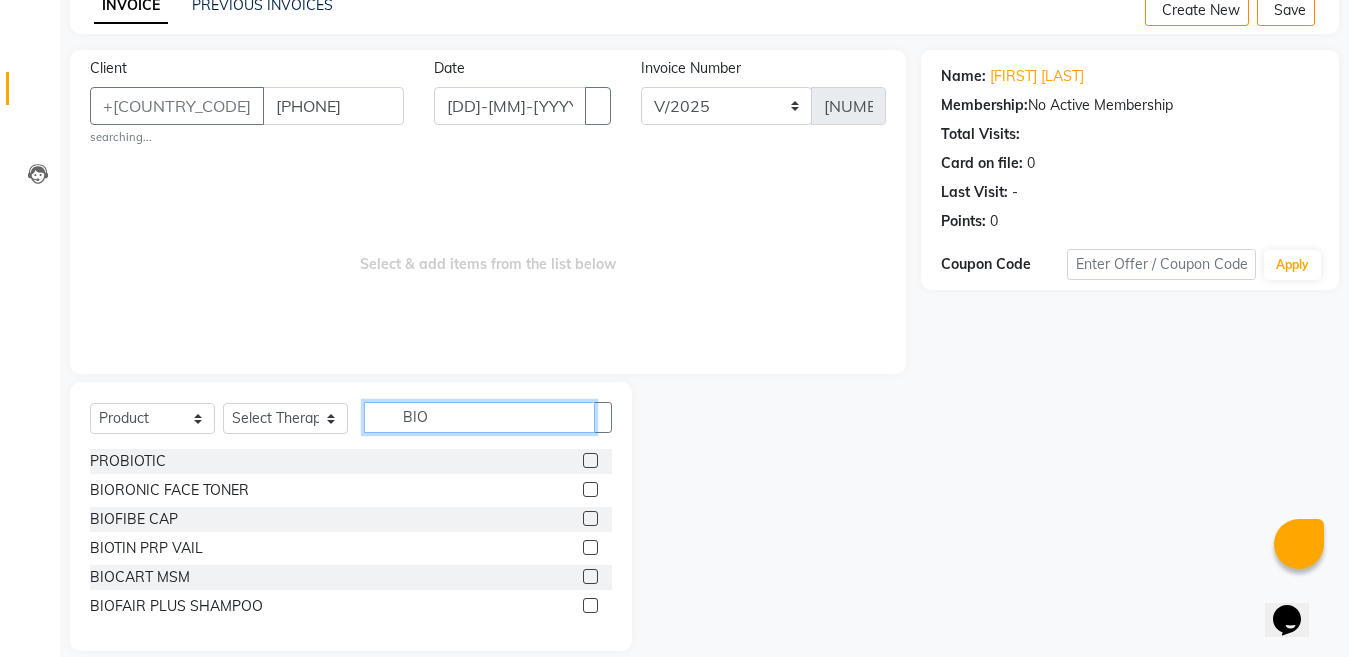 type on "BIO" 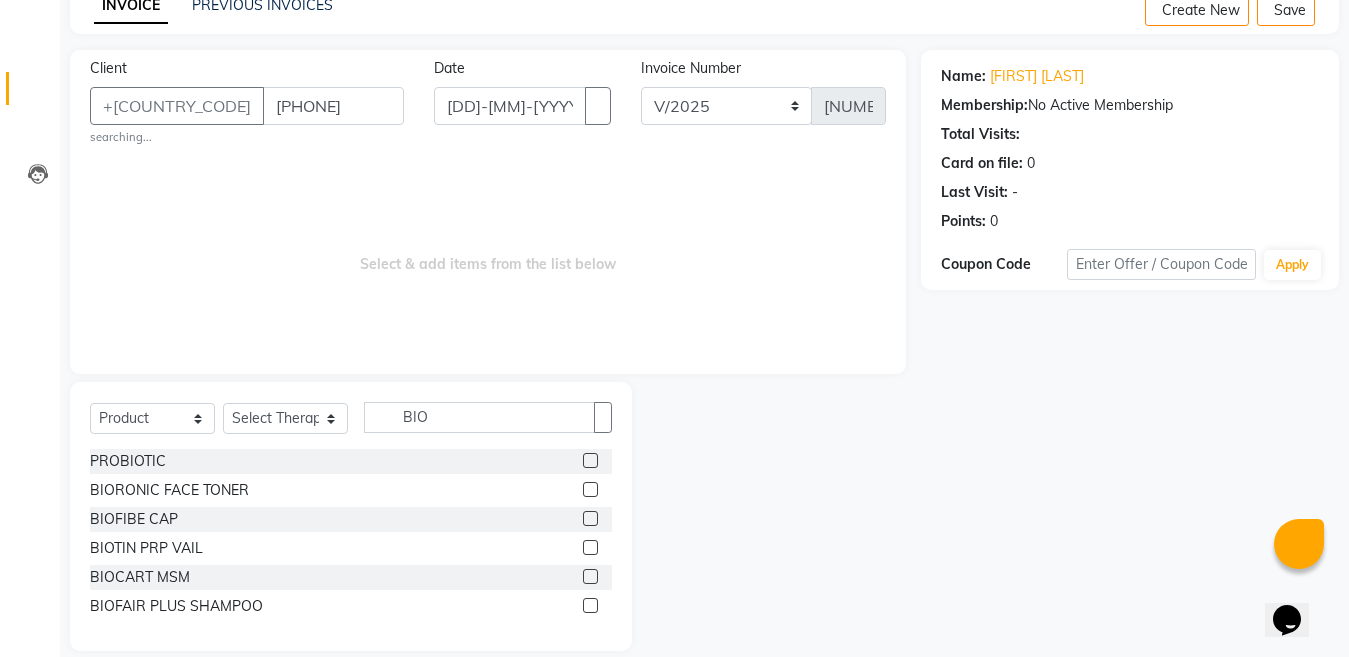 click at bounding box center [590, 605] 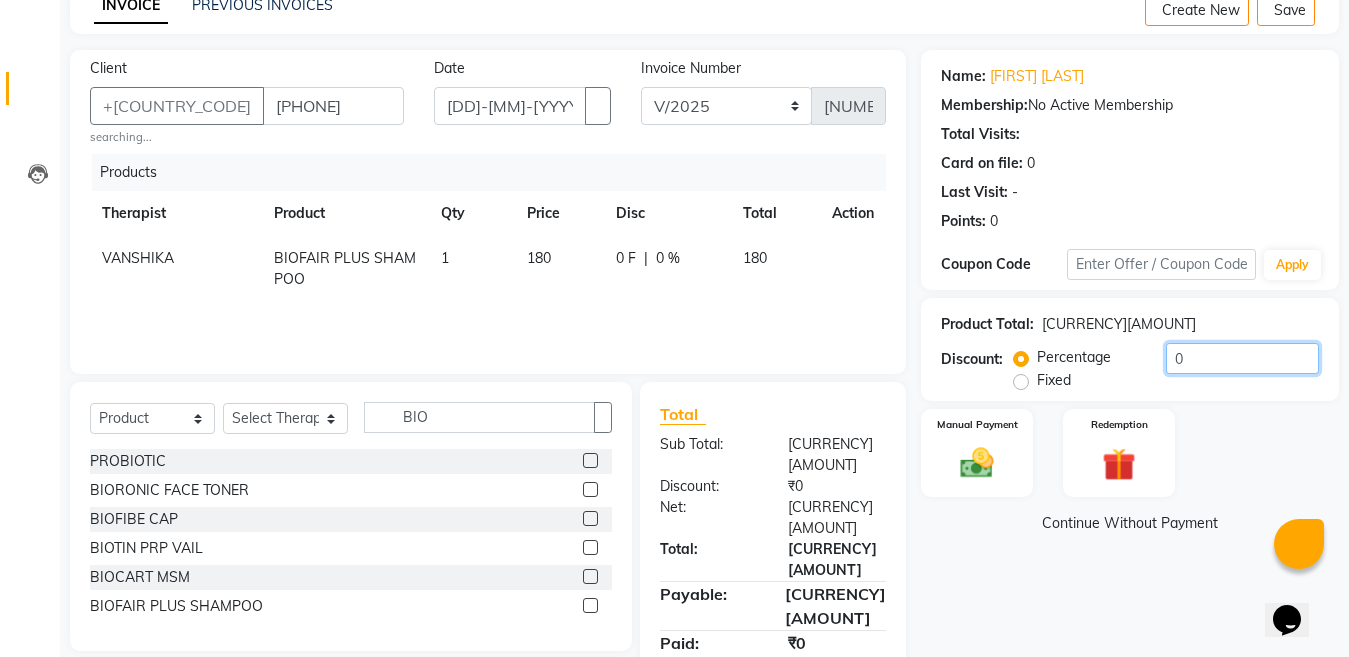 click on "0" at bounding box center (1242, 358) 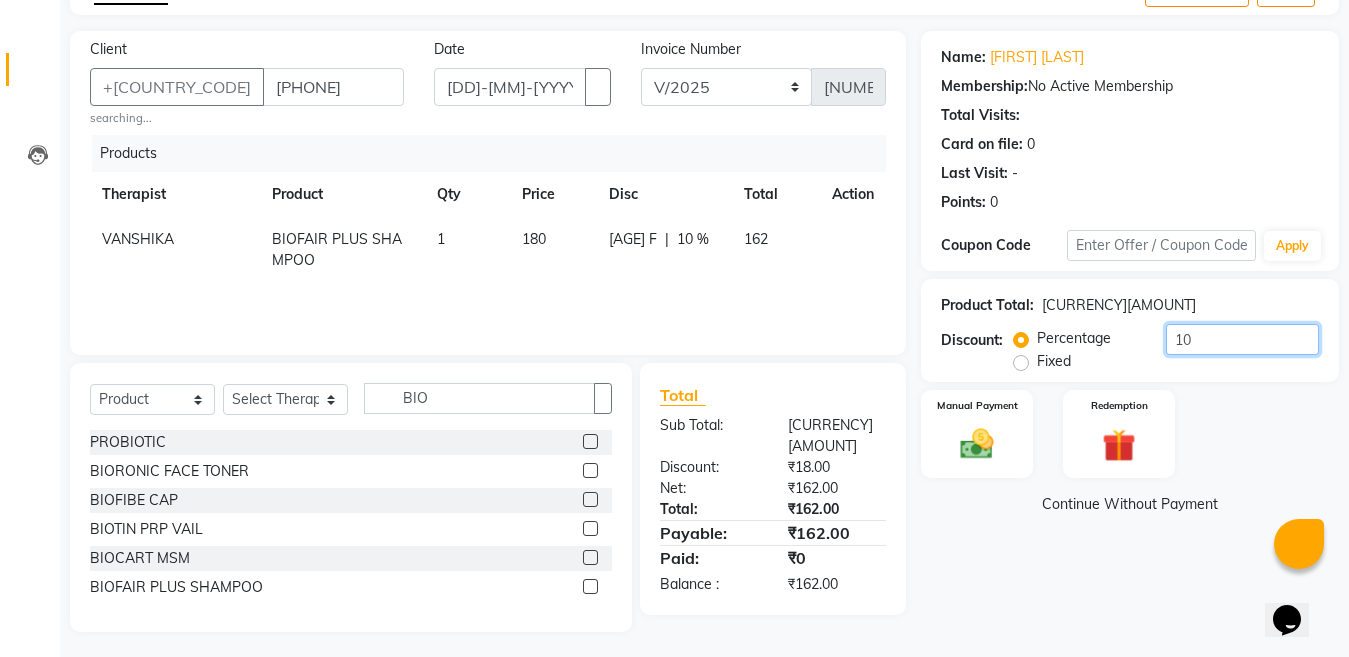scroll, scrollTop: 124, scrollLeft: 0, axis: vertical 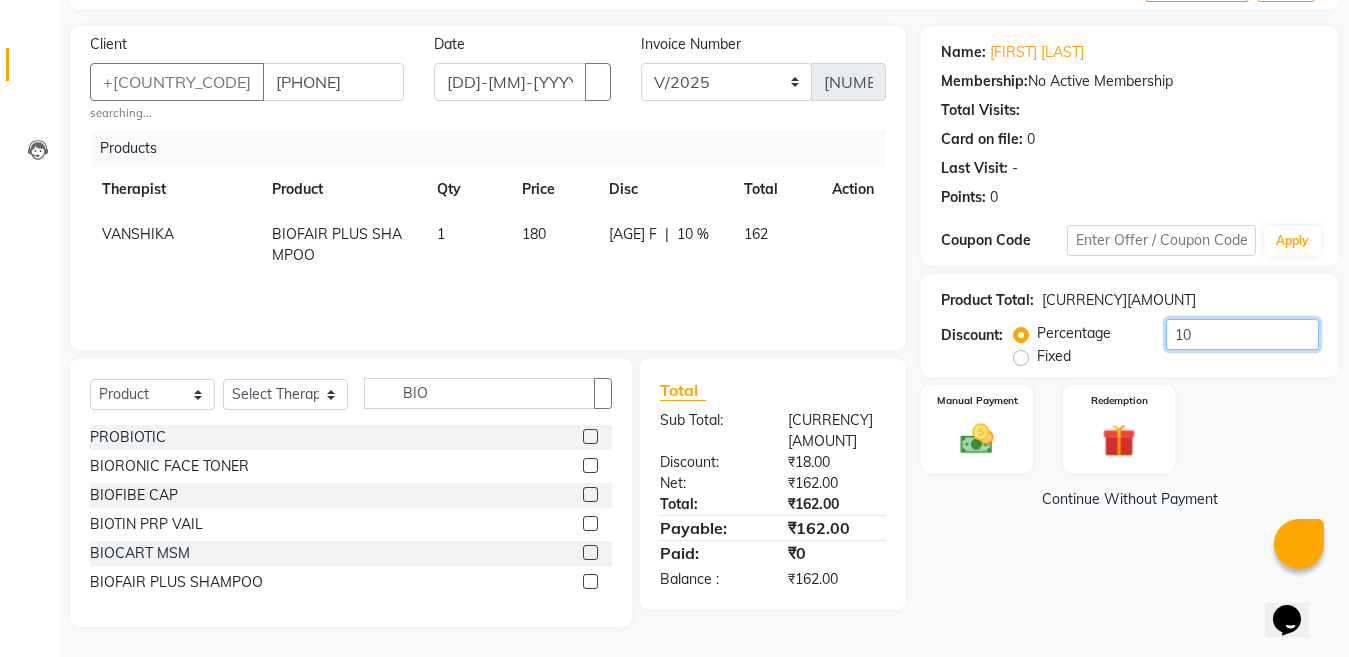 type on "10" 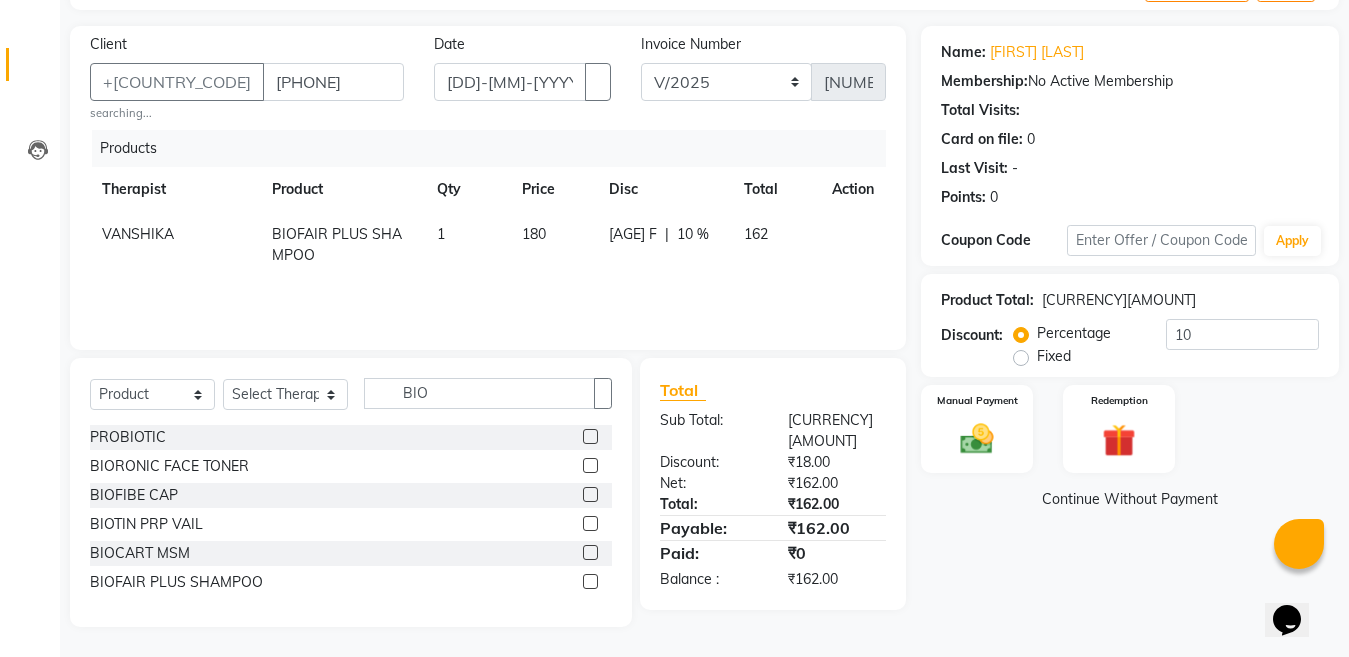 click on "Continue Without Payment" at bounding box center (1130, 499) 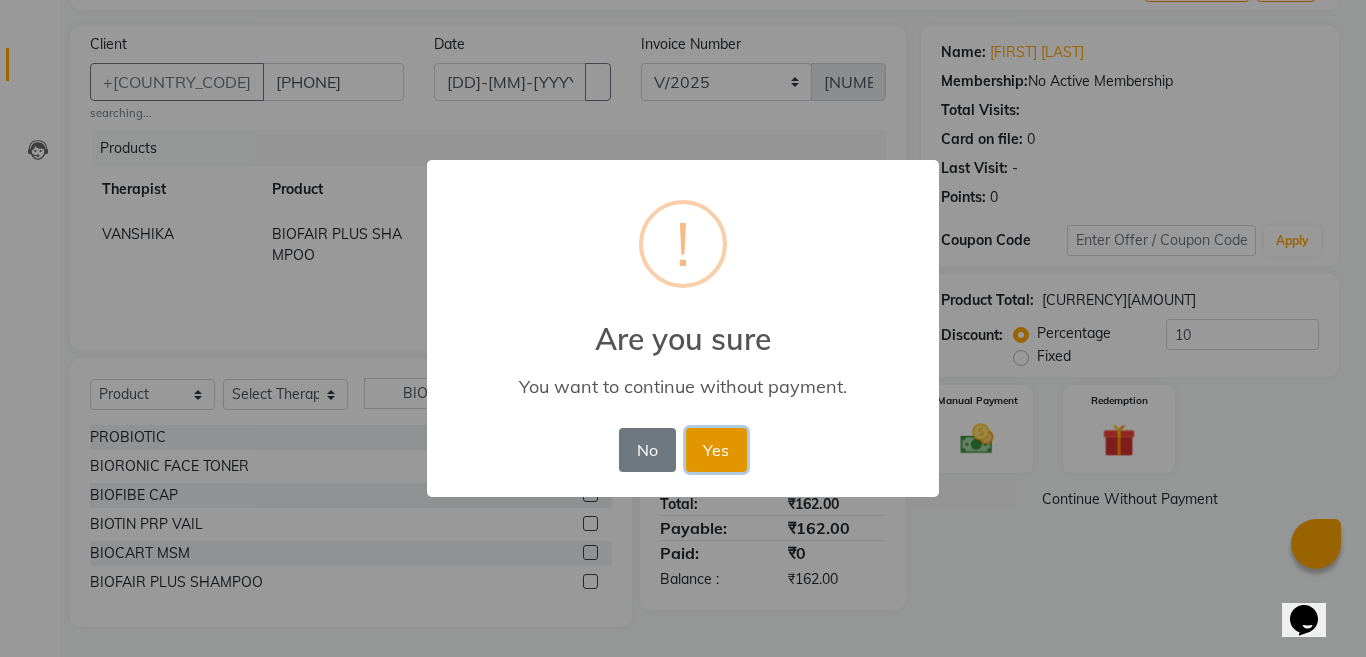 click on "Yes" at bounding box center (716, 450) 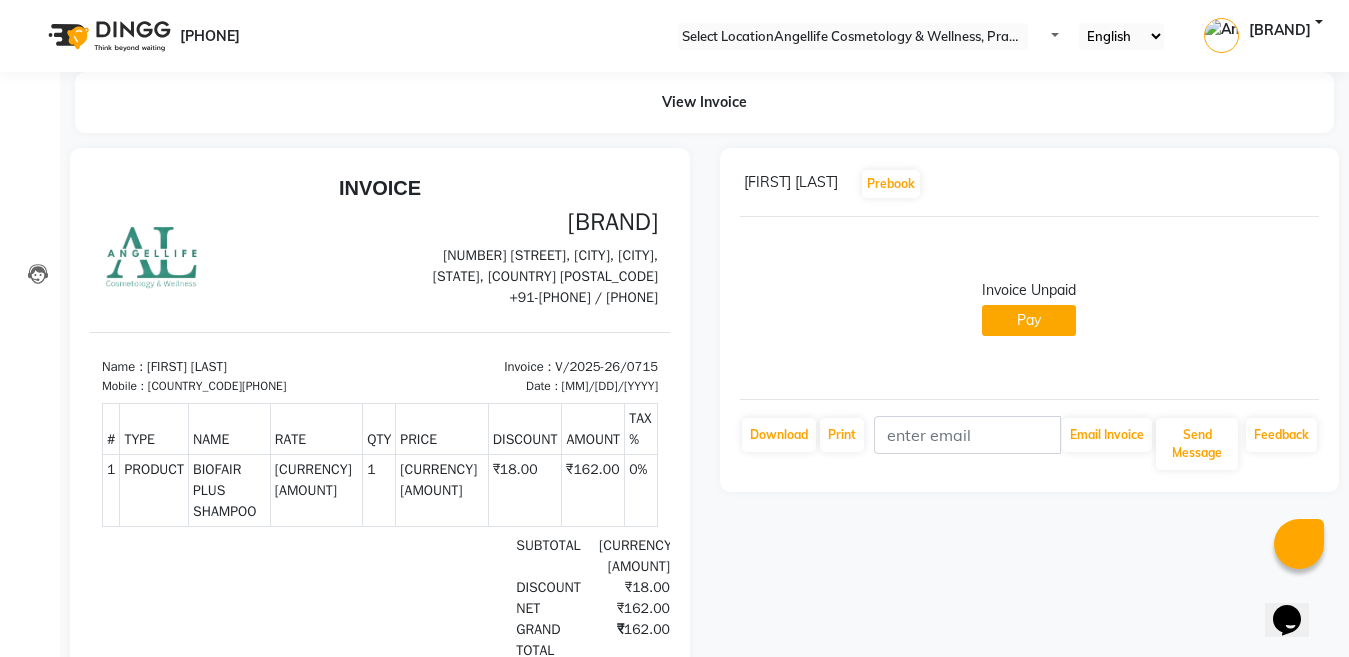 scroll, scrollTop: 0, scrollLeft: 0, axis: both 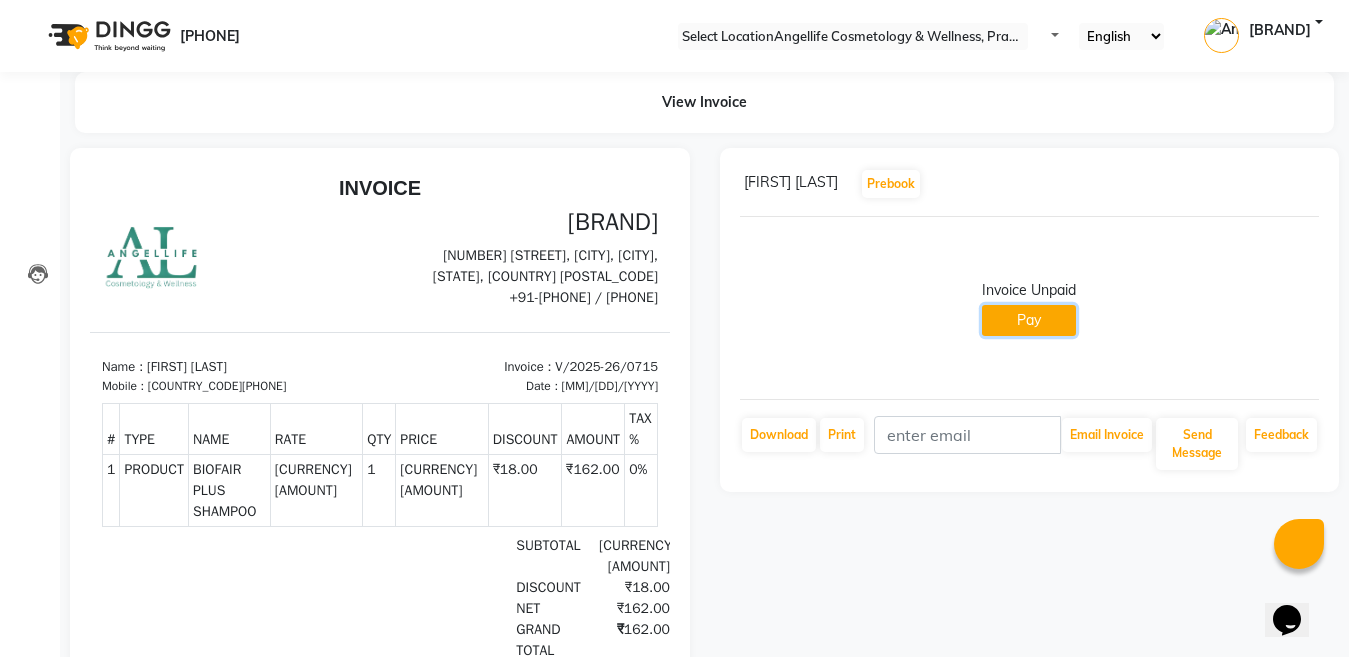click on "Pay" at bounding box center [1029, 320] 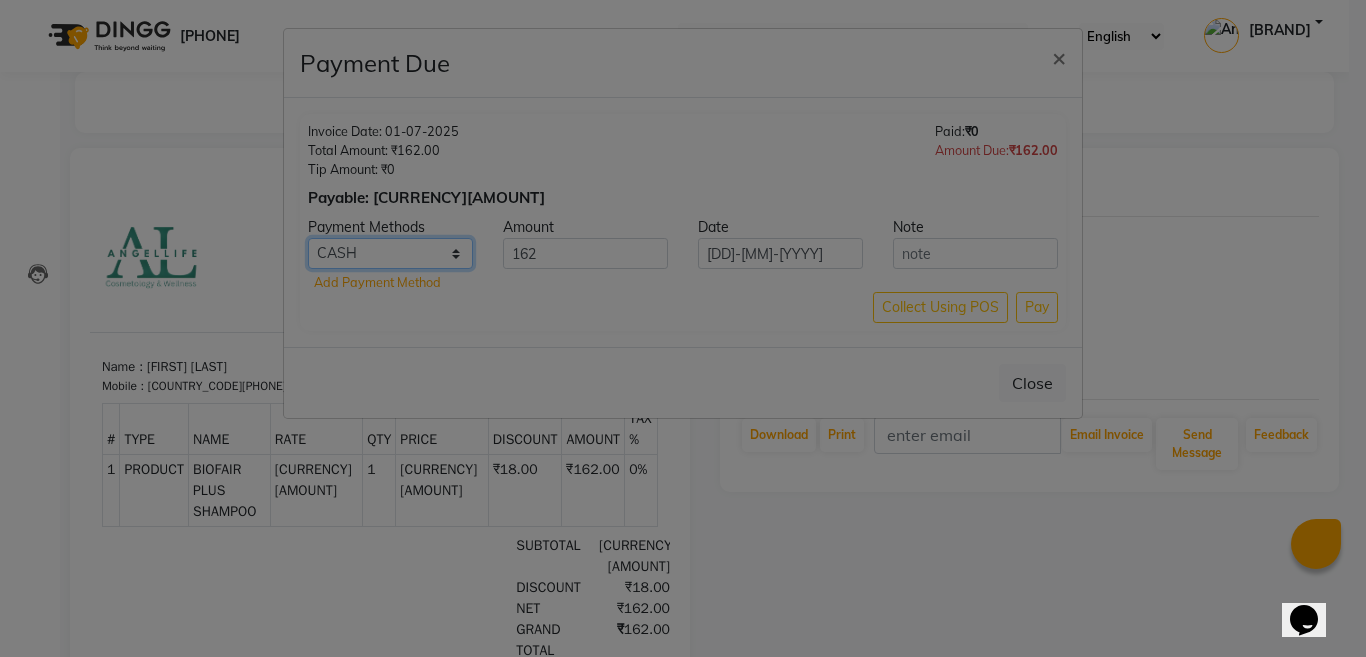 click on "CASH CARD ONLINE CUSTOM GPay PayTM PhonePe UPI NearBuy Loan BharatPay Cheque MosamBee MI Voucher Bank Family Visa Card Master Card BharatPay Card UPI BharatPay Other Cards Juice by MCB MyT Money MariDeal DefiDeal Deal.mu THD TCL CEdge Card M UPI M UPI Axis UPI Union Card (Indian Bank) Card (DL Bank) RS BTC Wellnessta Razorpay Complimentary Nift Spa Finder Spa Week Venmo BFL LoanTap SaveIN GMoney ATH Movil On Account Chamber Gift Card Trade Comp Donation Card on File Envision BRAC Card City Card bKash Credit Card Debit Card Shoutlo LUZO Jazz Cash AmEx Discover Tabby Online W Room Charge Room Charge USD Room Charge Euro Room Charge EGP Room Charge GBP Bajaj Finserv Bad Debts Card: IDFC Card: IOB Coupon Gcash PayMaya Instamojo COnline UOnline SOnline SCard Paypal PPR PPV PPC PPN PPG PPE CAMP Benefit ATH Movil Dittor App Rupay Diners iPrepaid iPackage District App Pine Labs Cash Payment Pnb Bank GPay NT Cash Lash GPay Lash Cash Nail GPay Nail Cash BANKTANSFER Dreamfolks BOB SBI Save-In" at bounding box center (390, 253) 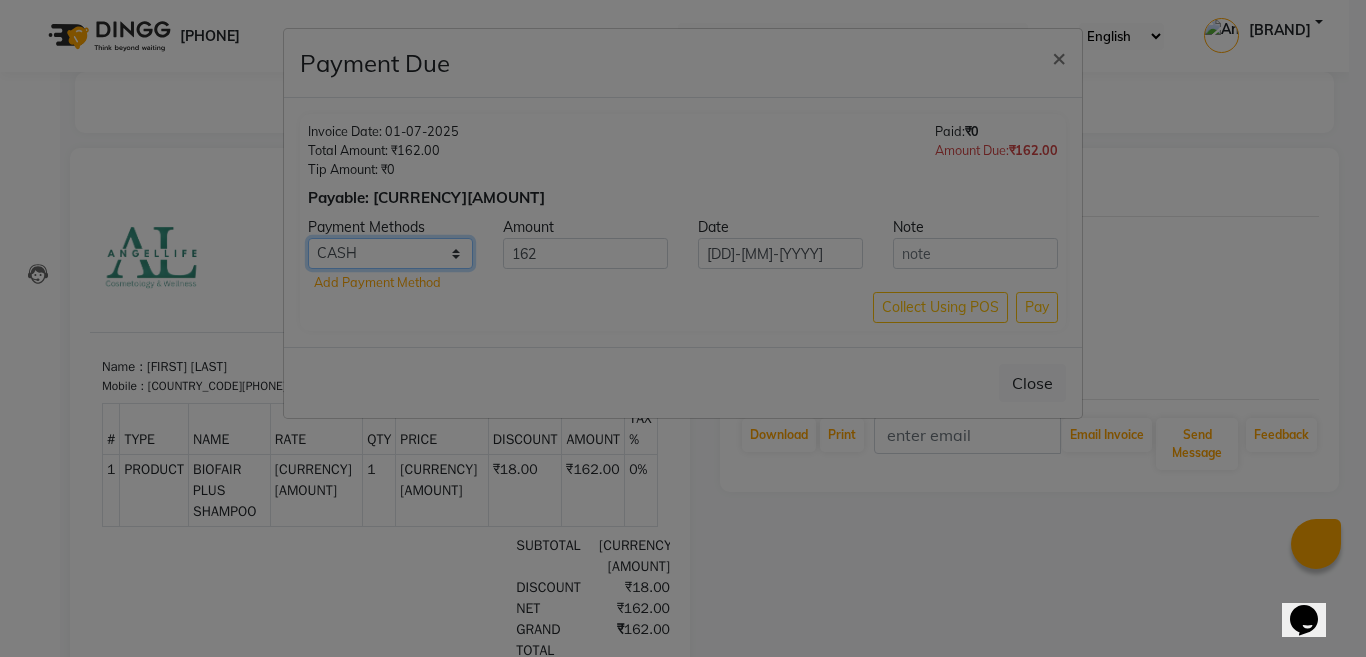 select on "8" 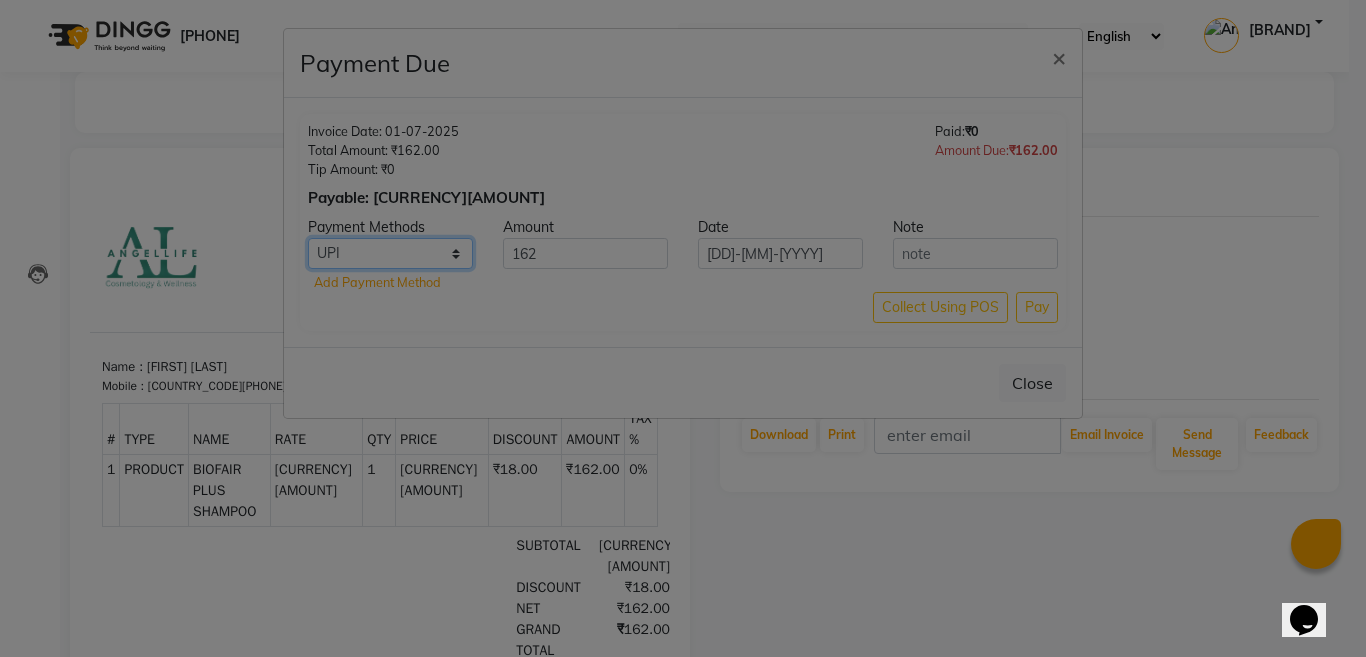 click on "CASH CARD ONLINE CUSTOM GPay PayTM PhonePe UPI NearBuy Loan BharatPay Cheque MosamBee MI Voucher Bank Family Visa Card Master Card BharatPay Card UPI BharatPay Other Cards Juice by MCB MyT Money MariDeal DefiDeal Deal.mu THD TCL CEdge Card M UPI M UPI Axis UPI Union Card (Indian Bank) Card (DL Bank) RS BTC Wellnessta Razorpay Complimentary Nift Spa Finder Spa Week Venmo BFL LoanTap SaveIN GMoney ATH Movil On Account Chamber Gift Card Trade Comp Donation Card on File Envision BRAC Card City Card bKash Credit Card Debit Card Shoutlo LUZO Jazz Cash AmEx Discover Tabby Online W Room Charge Room Charge USD Room Charge Euro Room Charge EGP Room Charge GBP Bajaj Finserv Bad Debts Card: IDFC Card: IOB Coupon Gcash PayMaya Instamojo COnline UOnline SOnline SCard Paypal PPR PPV PPC PPN PPG PPE CAMP Benefit ATH Movil Dittor App Rupay Diners iPrepaid iPackage District App Pine Labs Cash Payment Pnb Bank GPay NT Cash Lash GPay Lash Cash Nail GPay Nail Cash BANKTANSFER Dreamfolks BOB SBI Save-In" at bounding box center (390, 253) 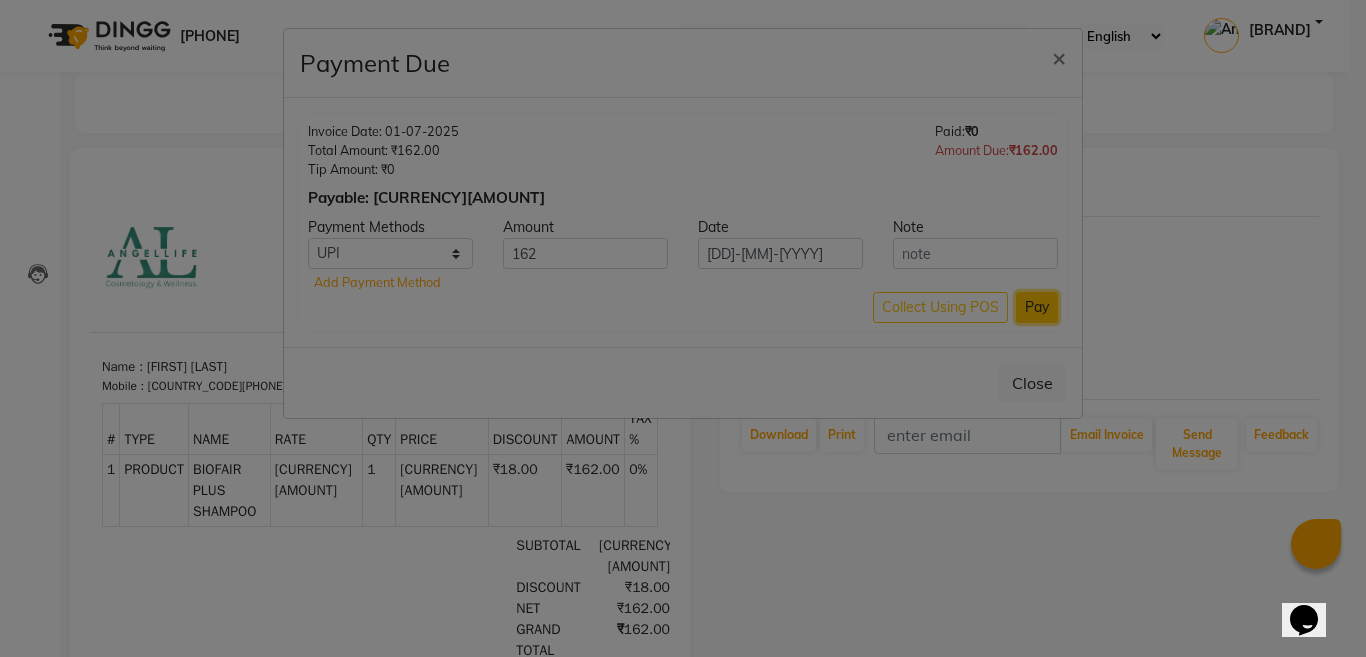 click on "Pay" at bounding box center [1037, 307] 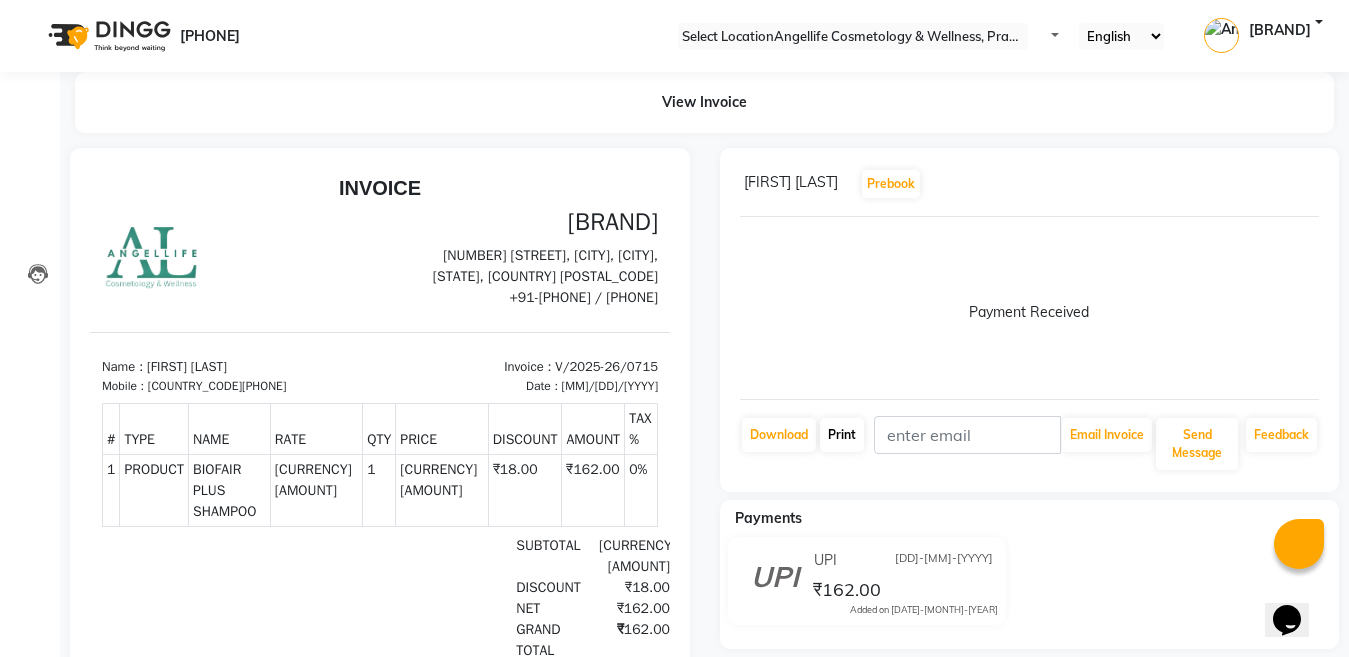 click on "Print" at bounding box center [779, 435] 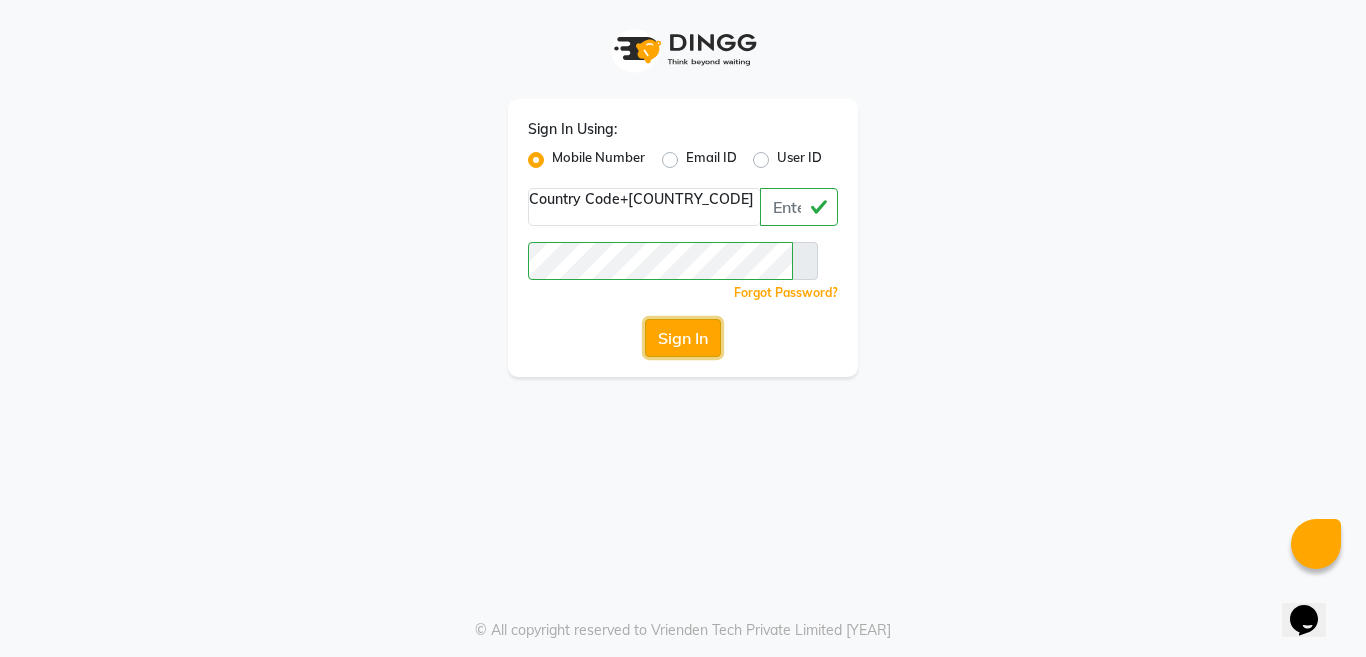 click on "Sign In" at bounding box center (683, 338) 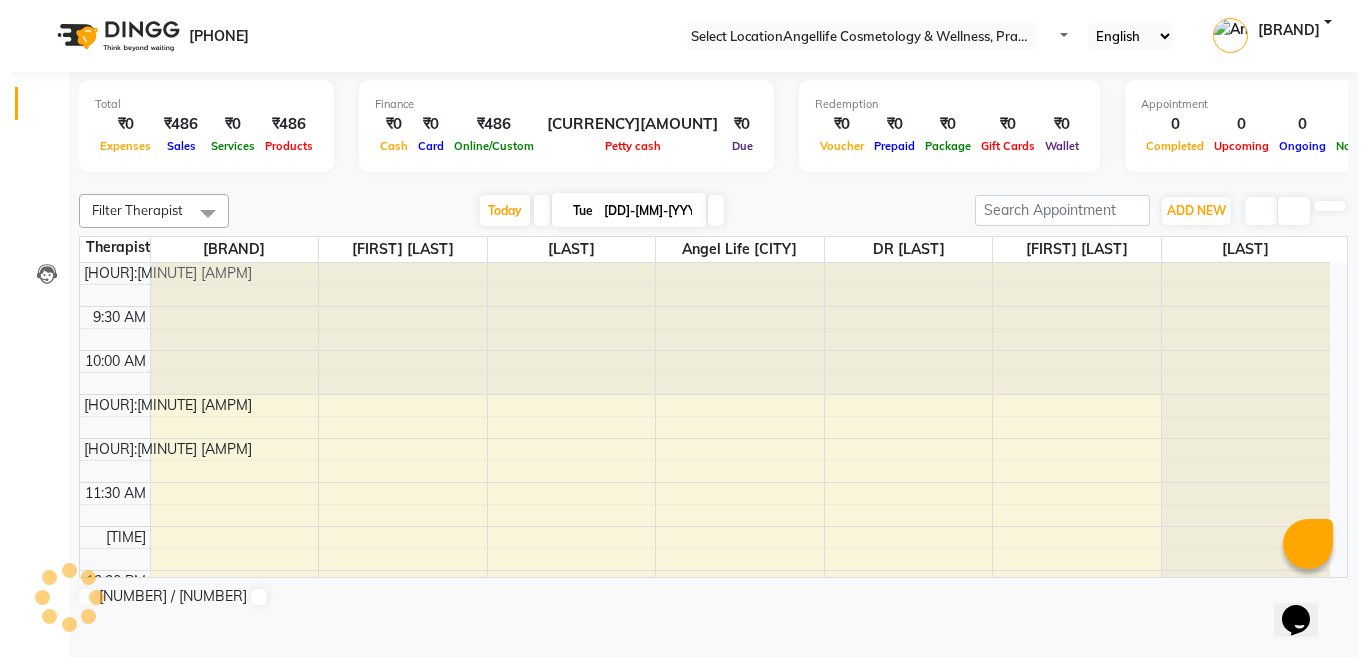 scroll, scrollTop: 0, scrollLeft: 0, axis: both 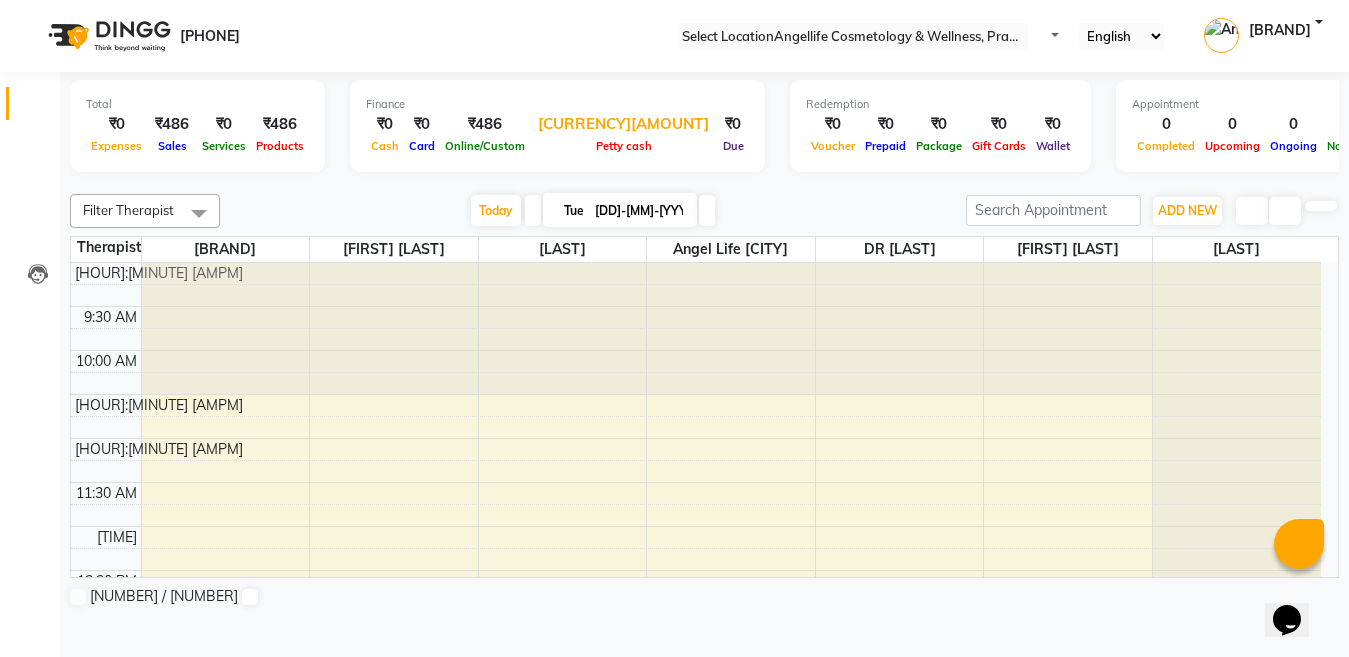 click on "Petty cash" at bounding box center (624, 146) 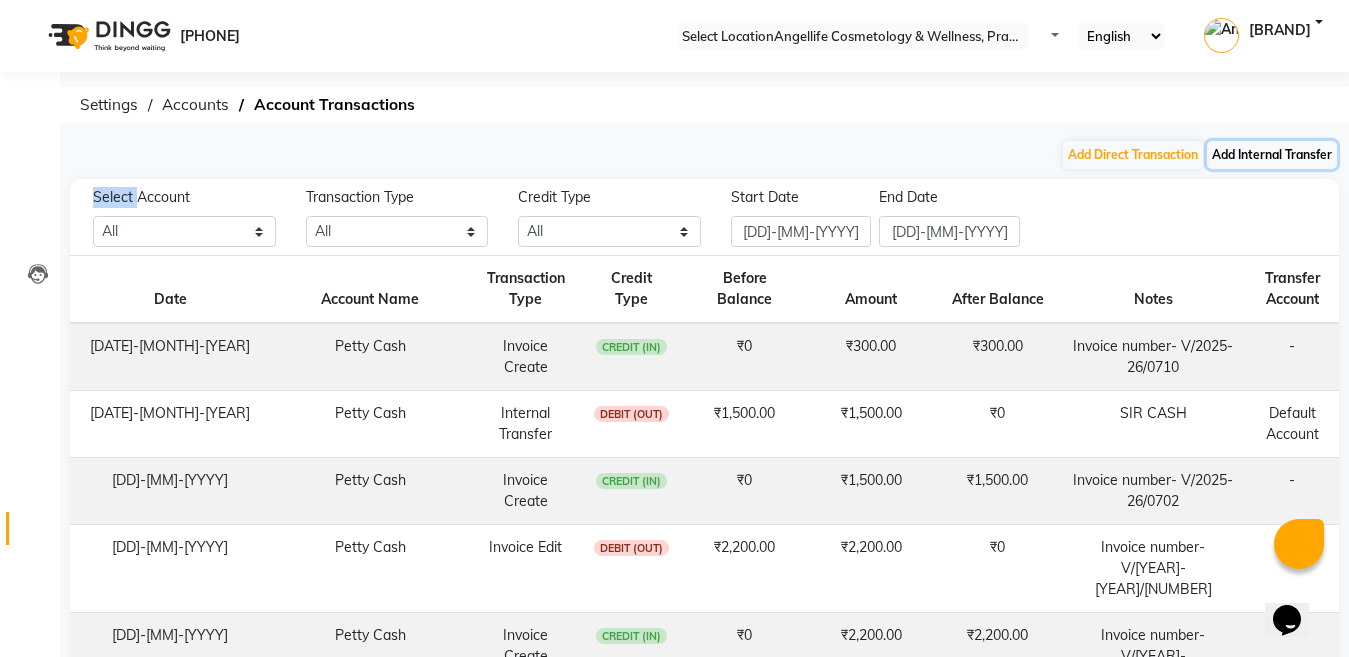 click on "Add Internal Transfer" at bounding box center (1272, 155) 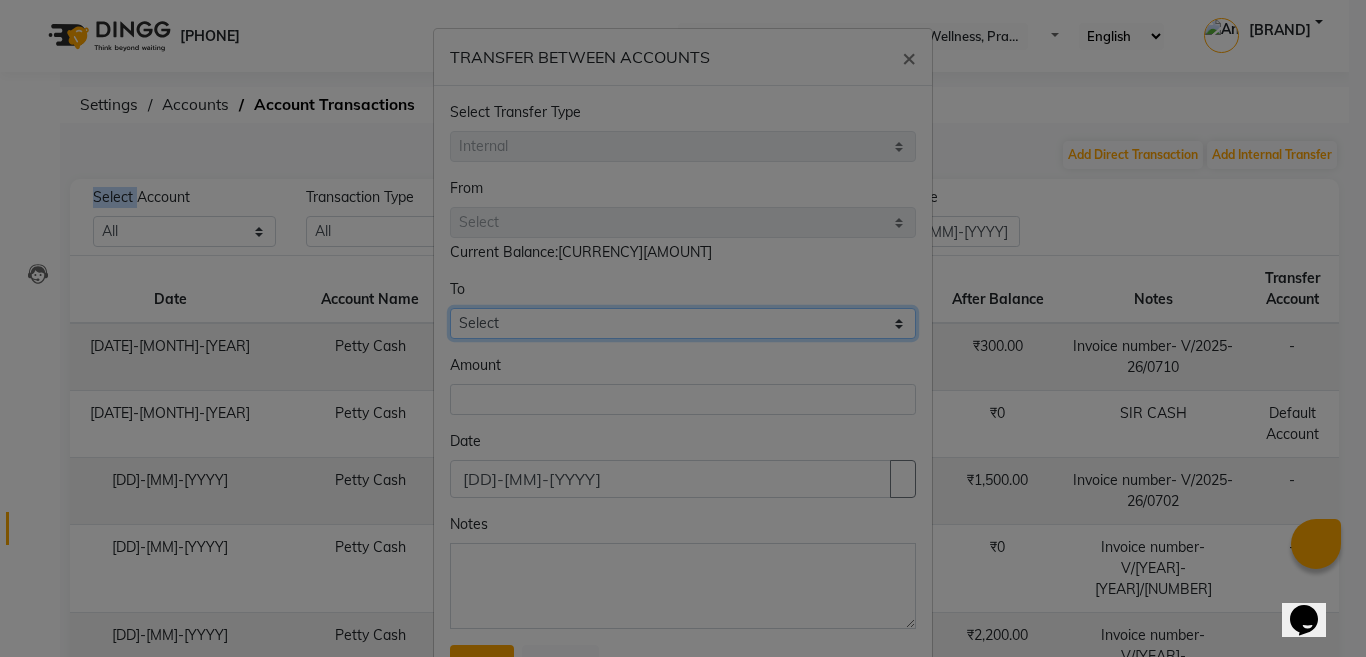 click on "Select Petty Cash Default Account" at bounding box center (683, 323) 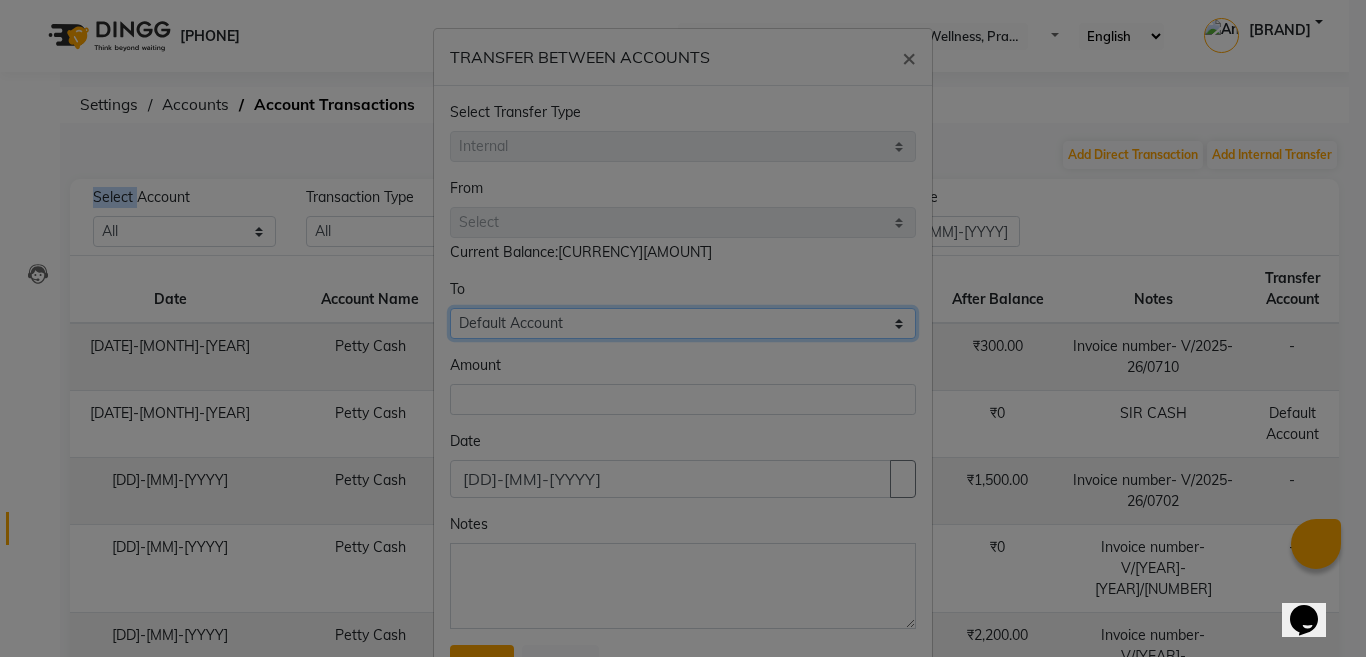 click on "Select Petty Cash Default Account" at bounding box center [683, 323] 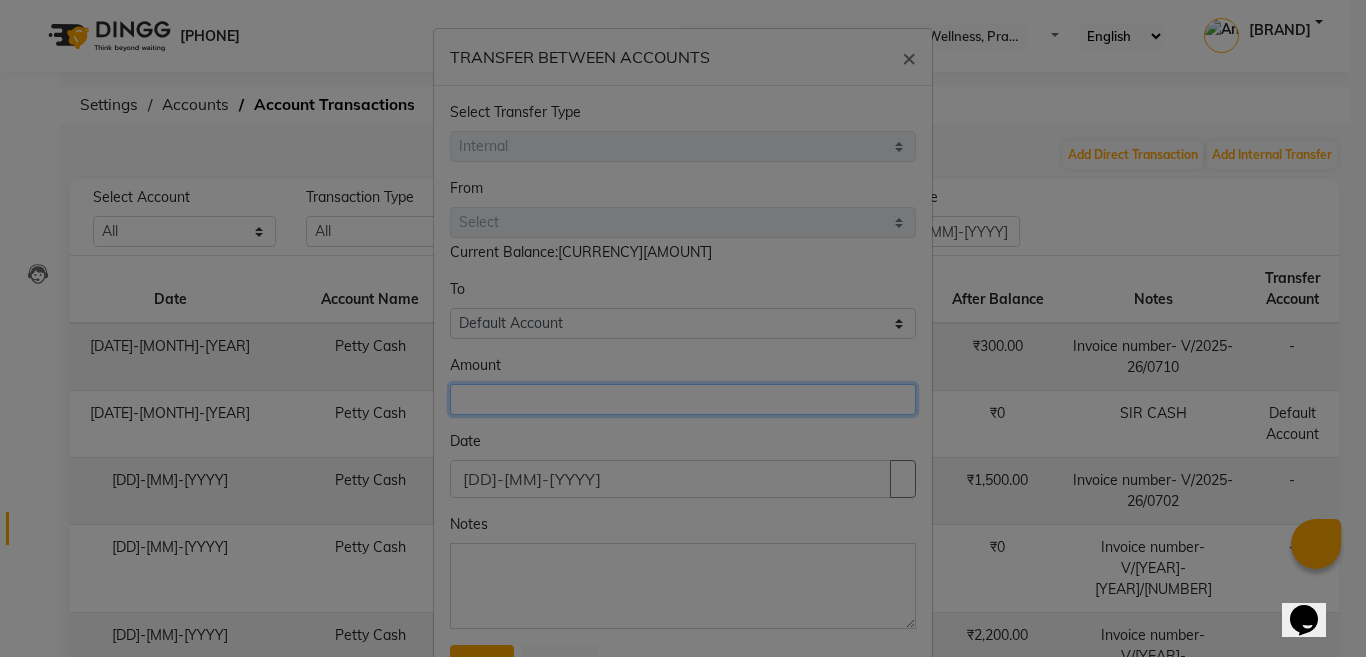click at bounding box center [683, 399] 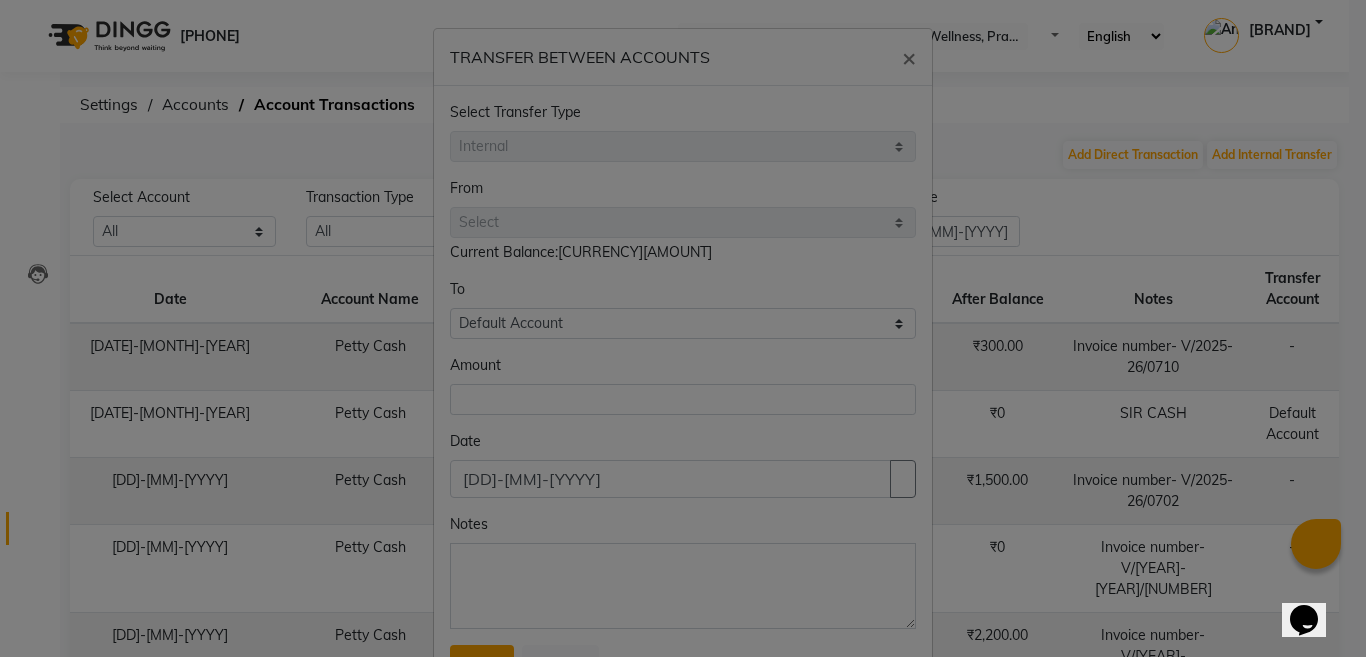 click on "Notes" at bounding box center [683, 571] 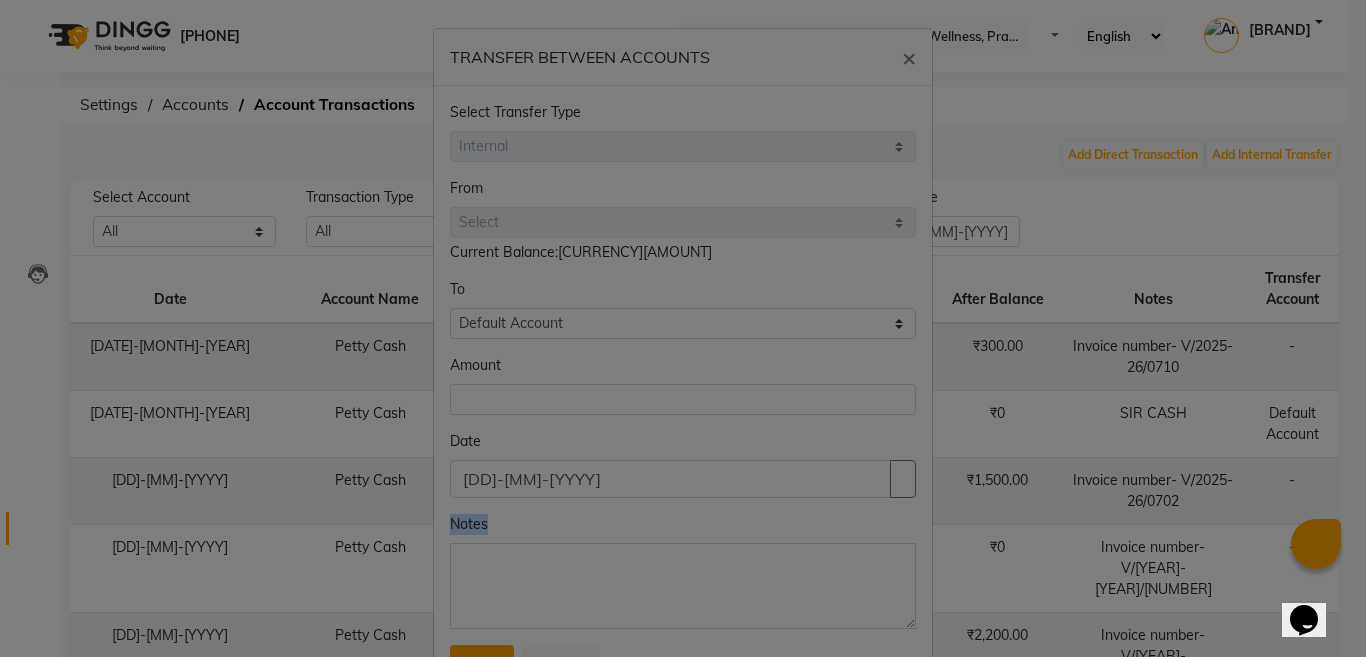 click on "Notes" at bounding box center (683, 571) 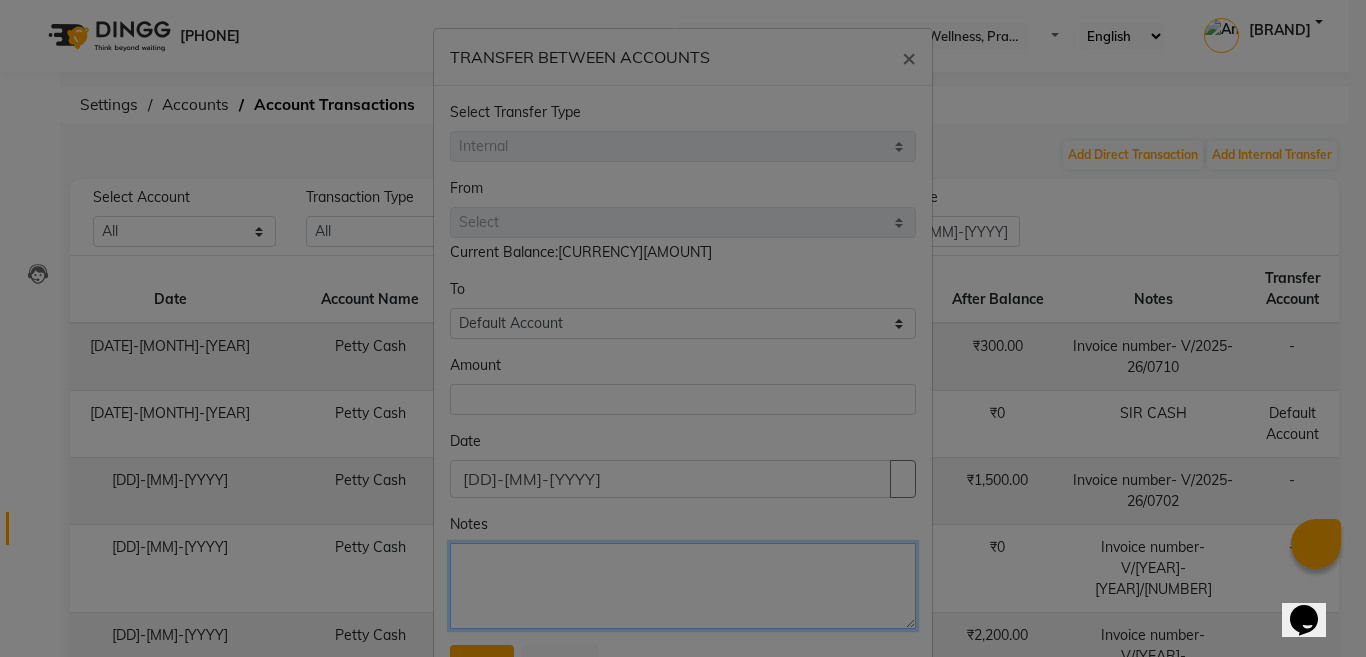 click on "Notes" at bounding box center [683, 586] 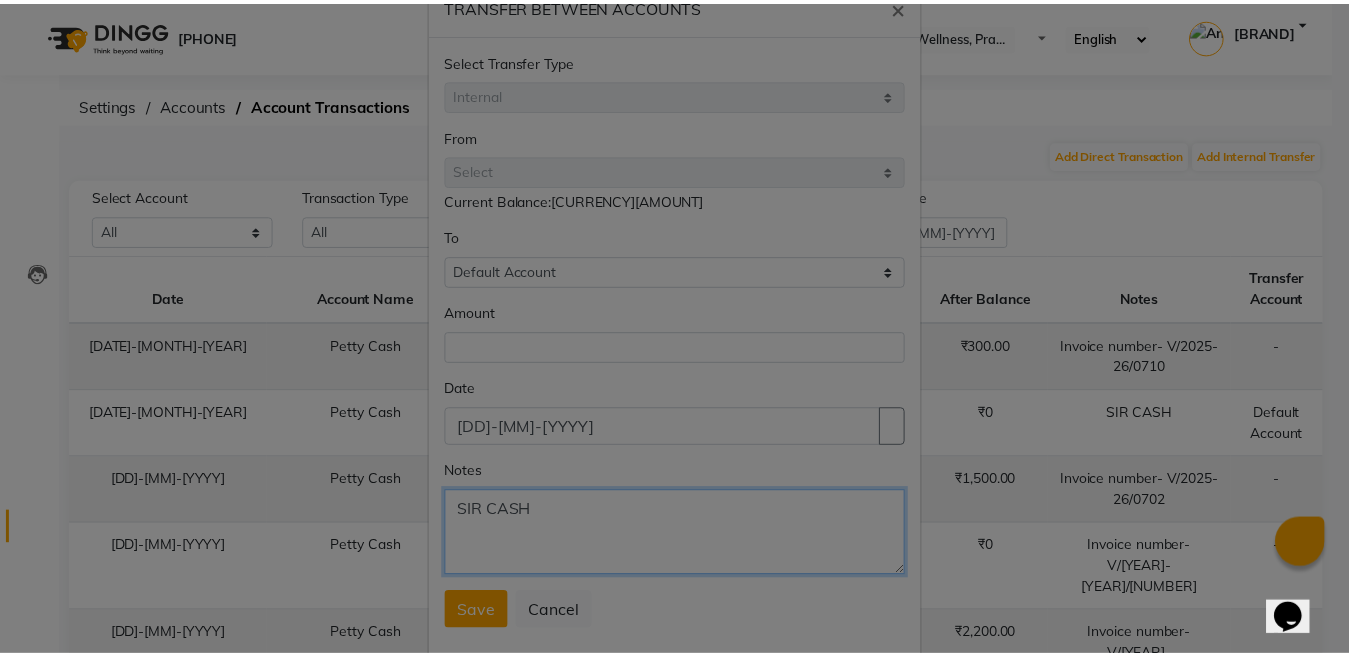 scroll, scrollTop: 81, scrollLeft: 0, axis: vertical 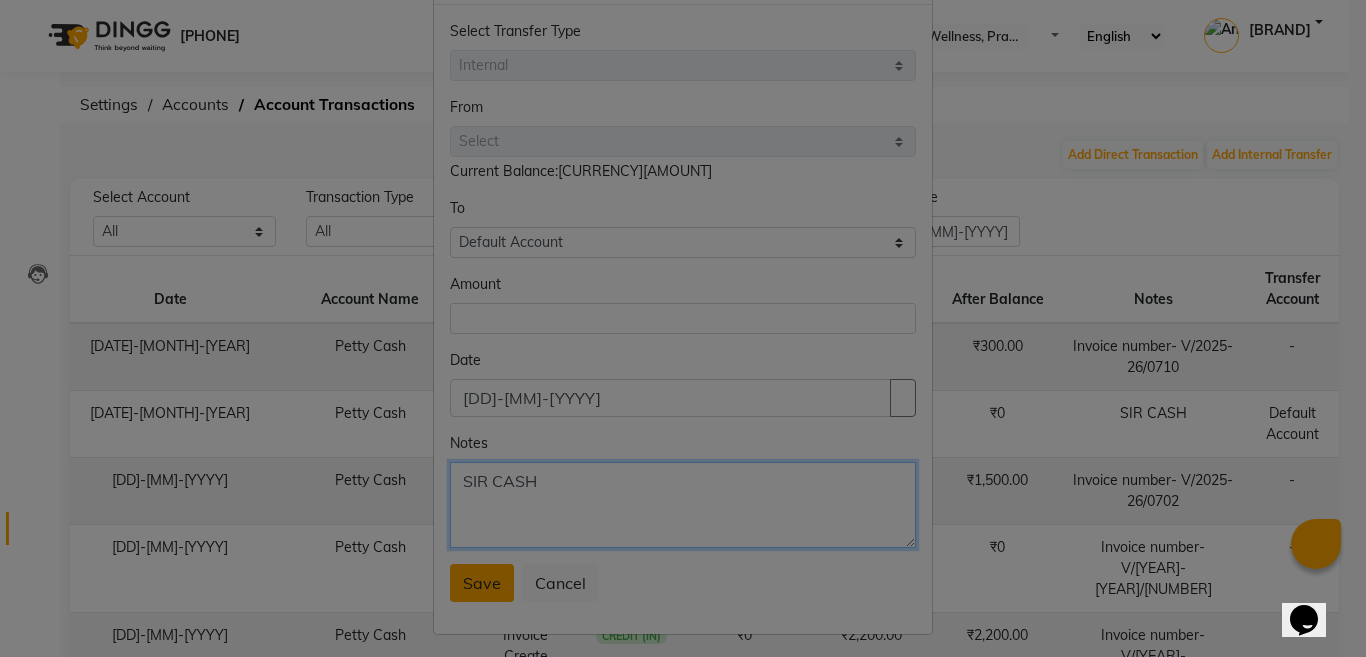 type on "SIR CASH" 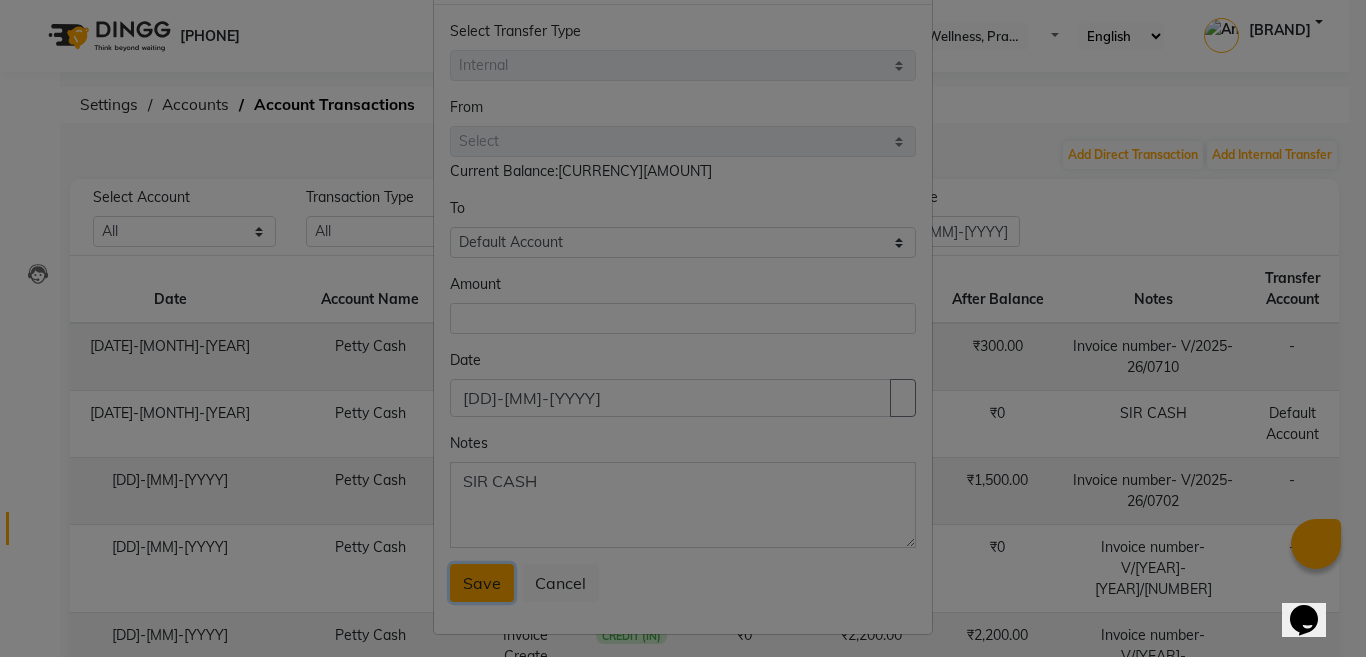 click on "Save" at bounding box center (482, 583) 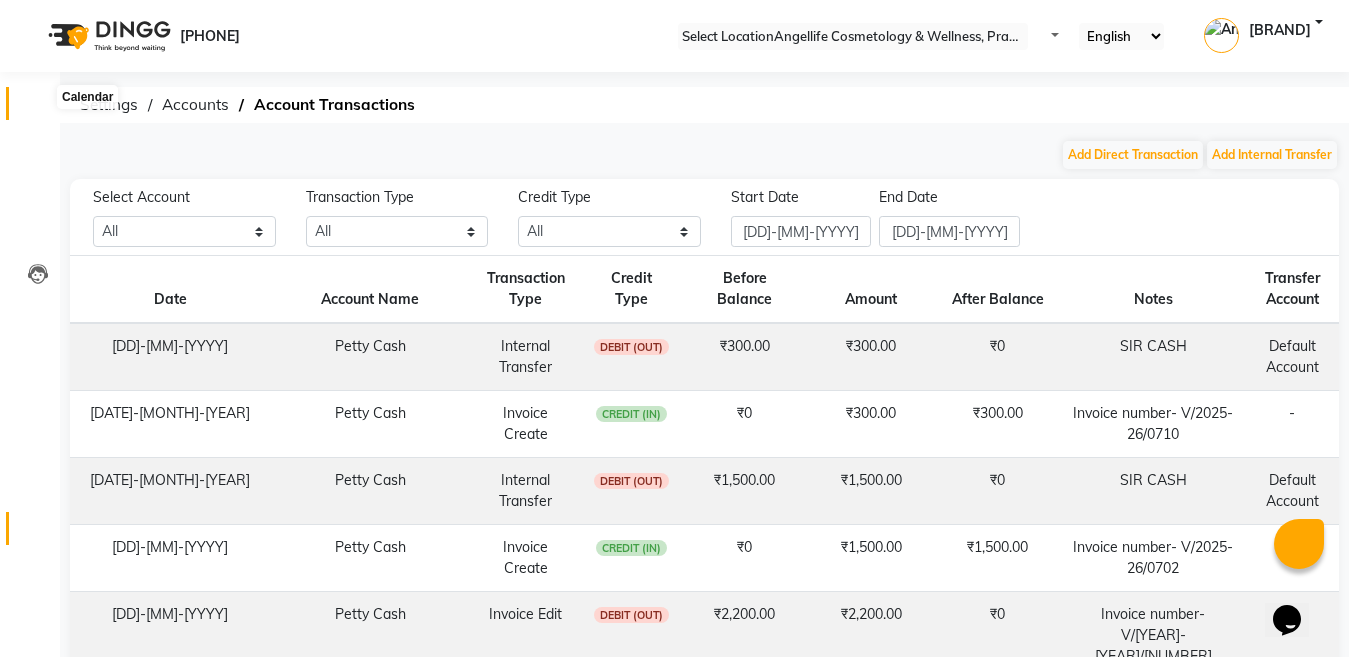 click at bounding box center (37, 108) 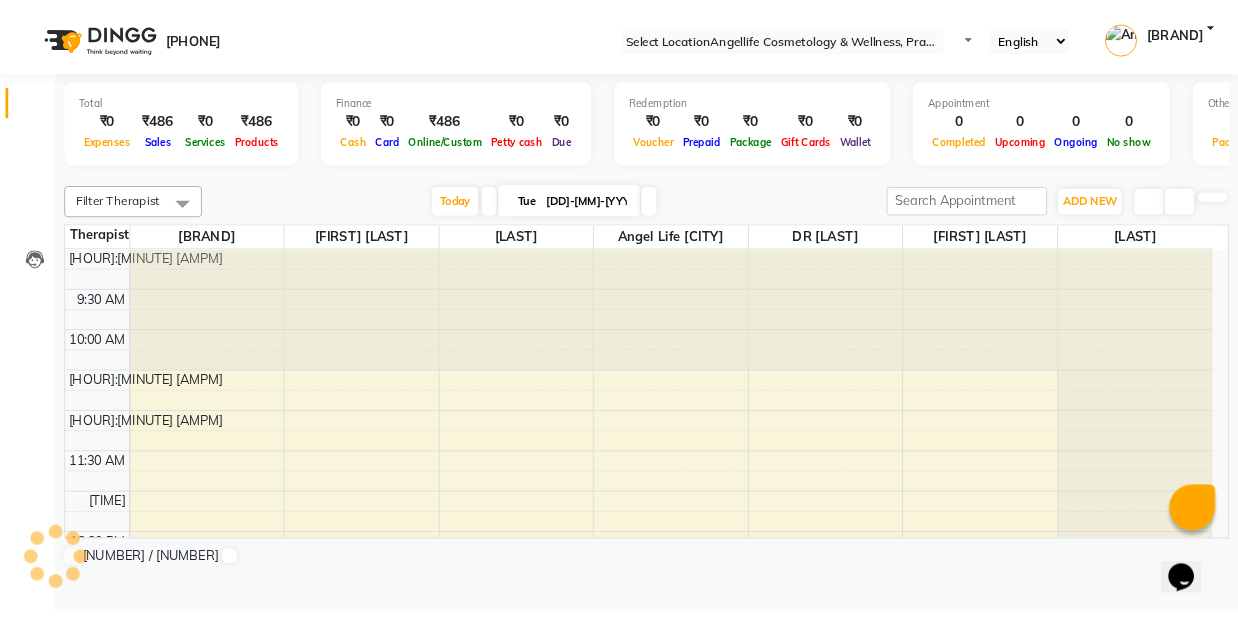 scroll, scrollTop: 353, scrollLeft: 0, axis: vertical 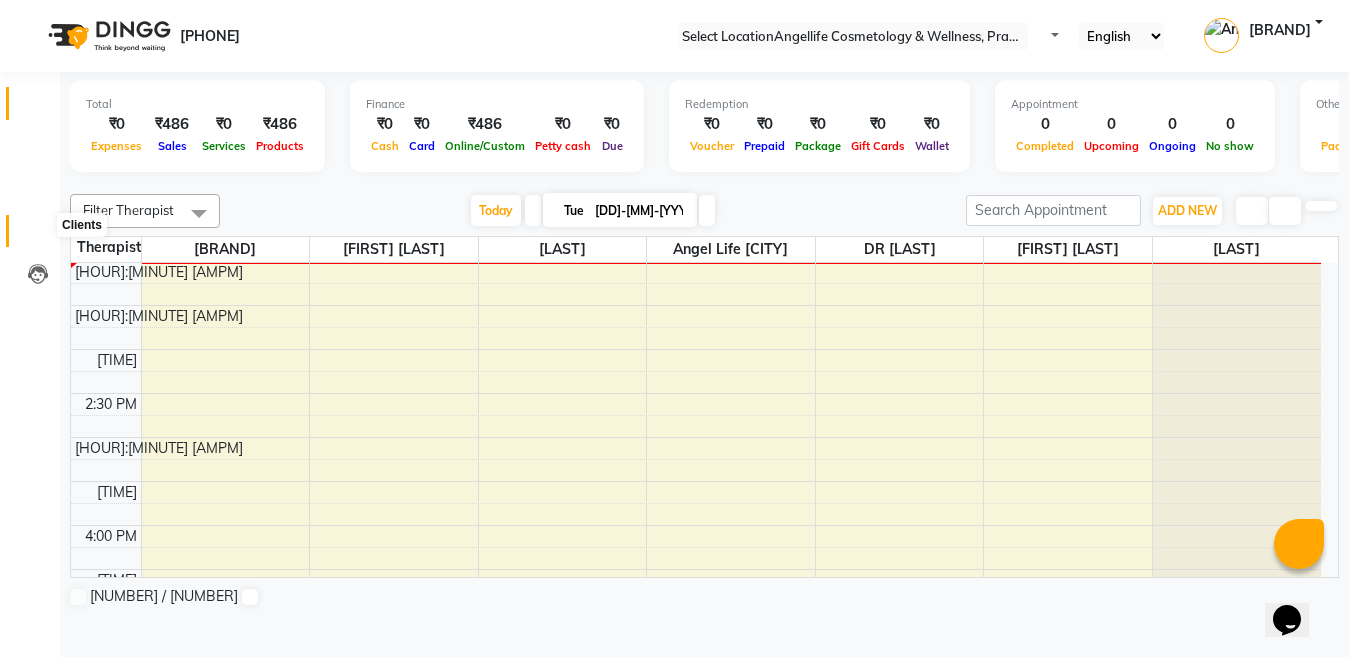 click at bounding box center [38, 236] 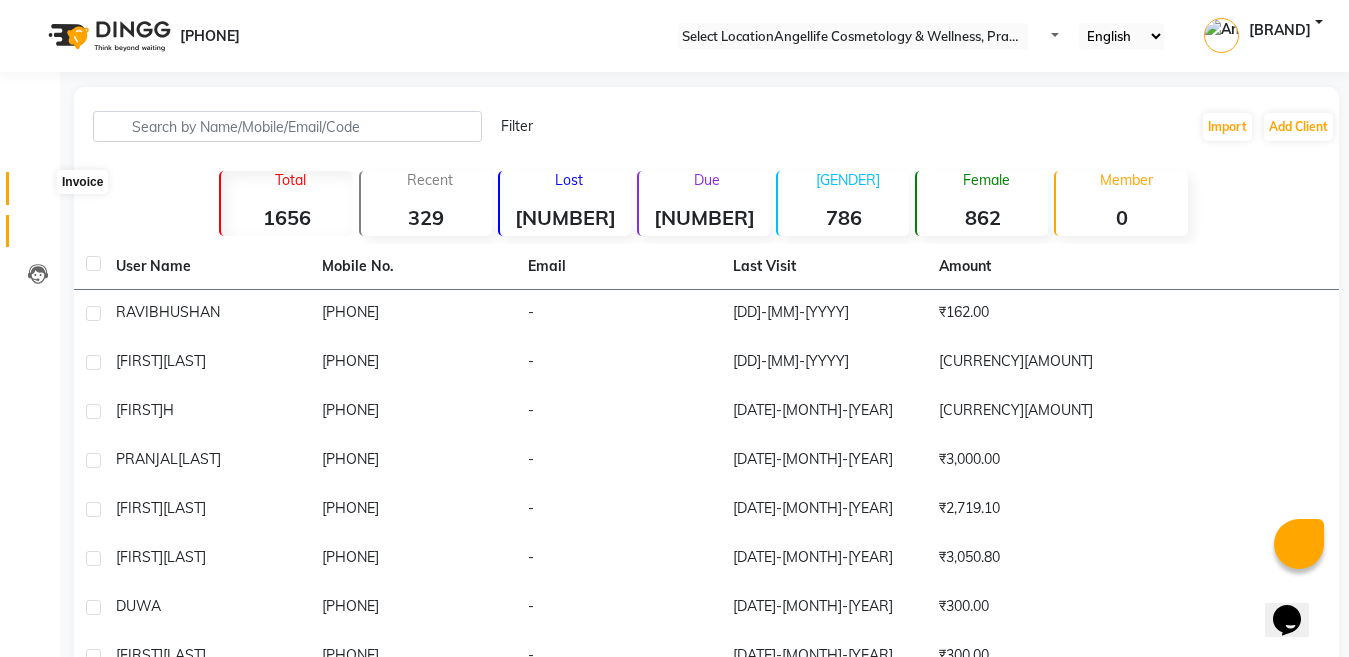click at bounding box center [38, 193] 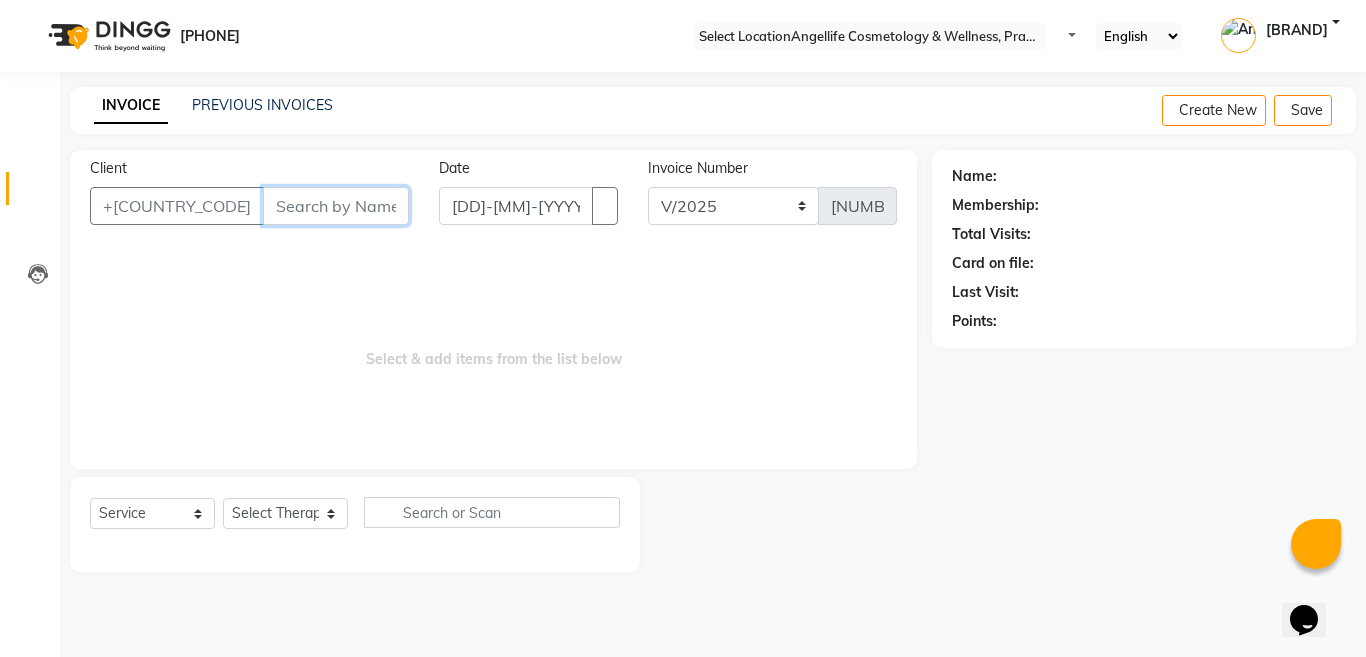click on "Client" at bounding box center [336, 206] 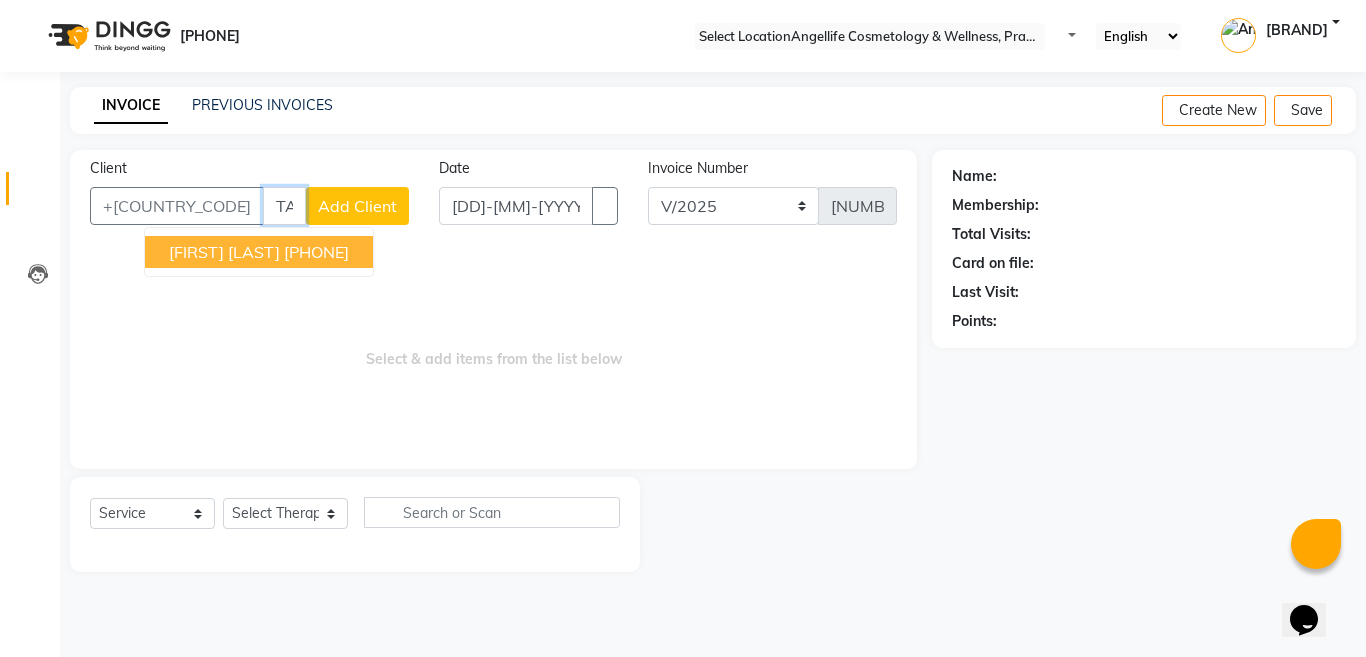 type on "TAI" 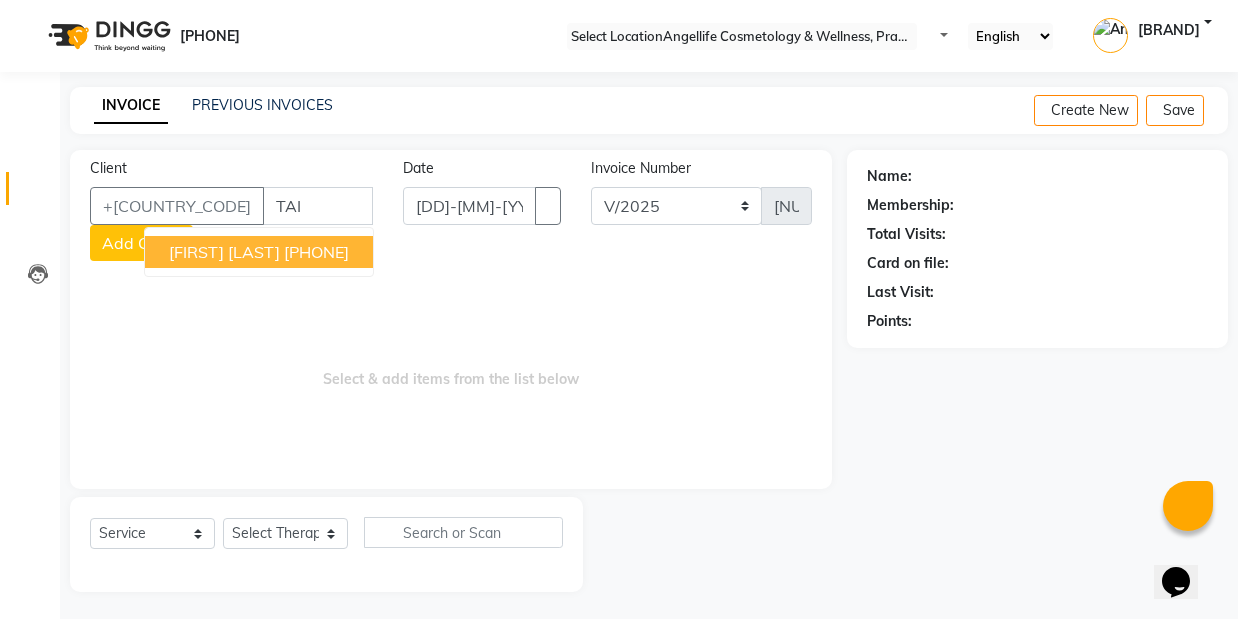 click on "INVOICE PREVIOUS INVOICES Create New Save Client +91 [NAME] [PHONE] Add Client Date 01-07-2025 Invoice Number V/2025 V/2025-26 0716 Select & add items from the list below Select Service Product Membership Package Voucher Prepaid Gift Card Select Therapist Angel Life AngelLife Lucknow DR [LAST] [LAST] [LAST] [LAST] [LAST] [LAST] [LAST] Name: Membership: Total Visits: Card on file: Last Visit: Points:" at bounding box center [649, 354] 